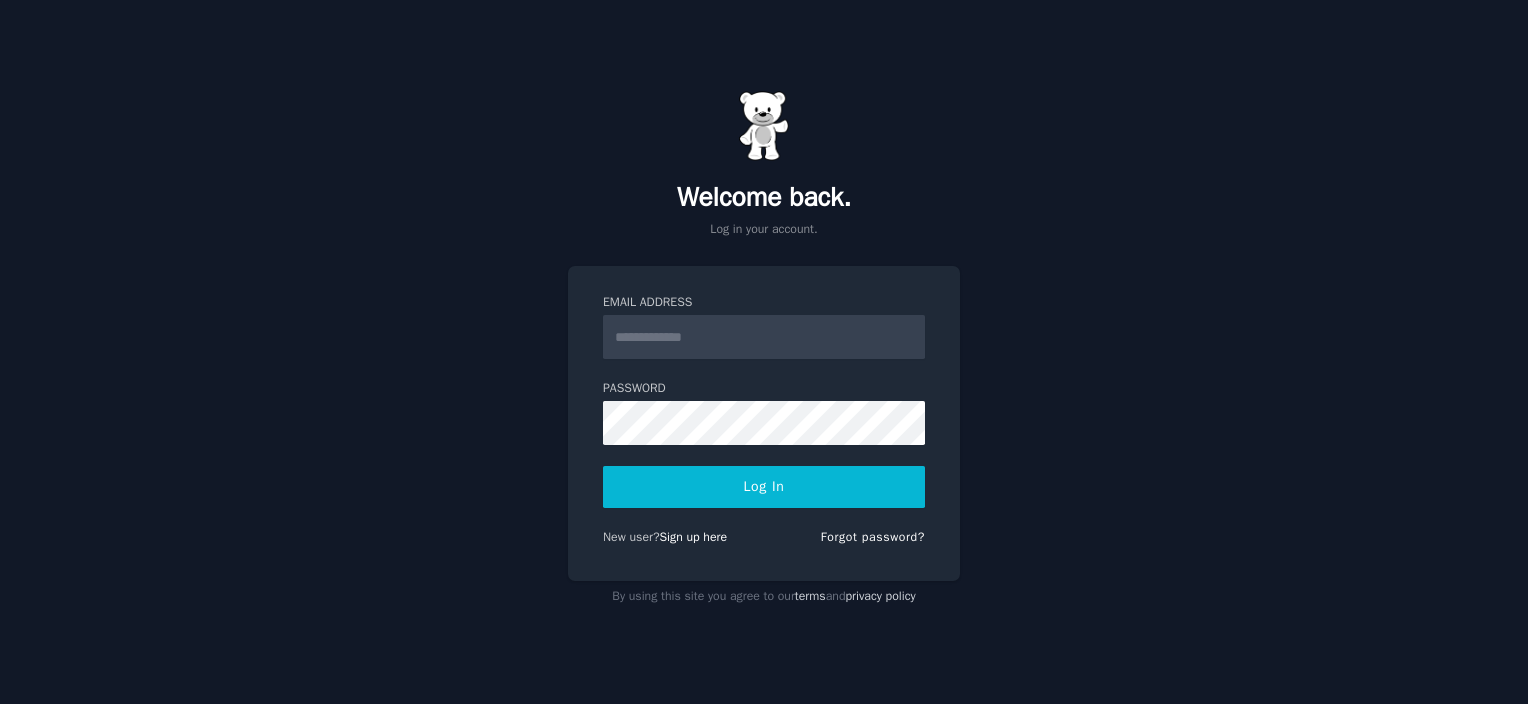 scroll, scrollTop: 0, scrollLeft: 0, axis: both 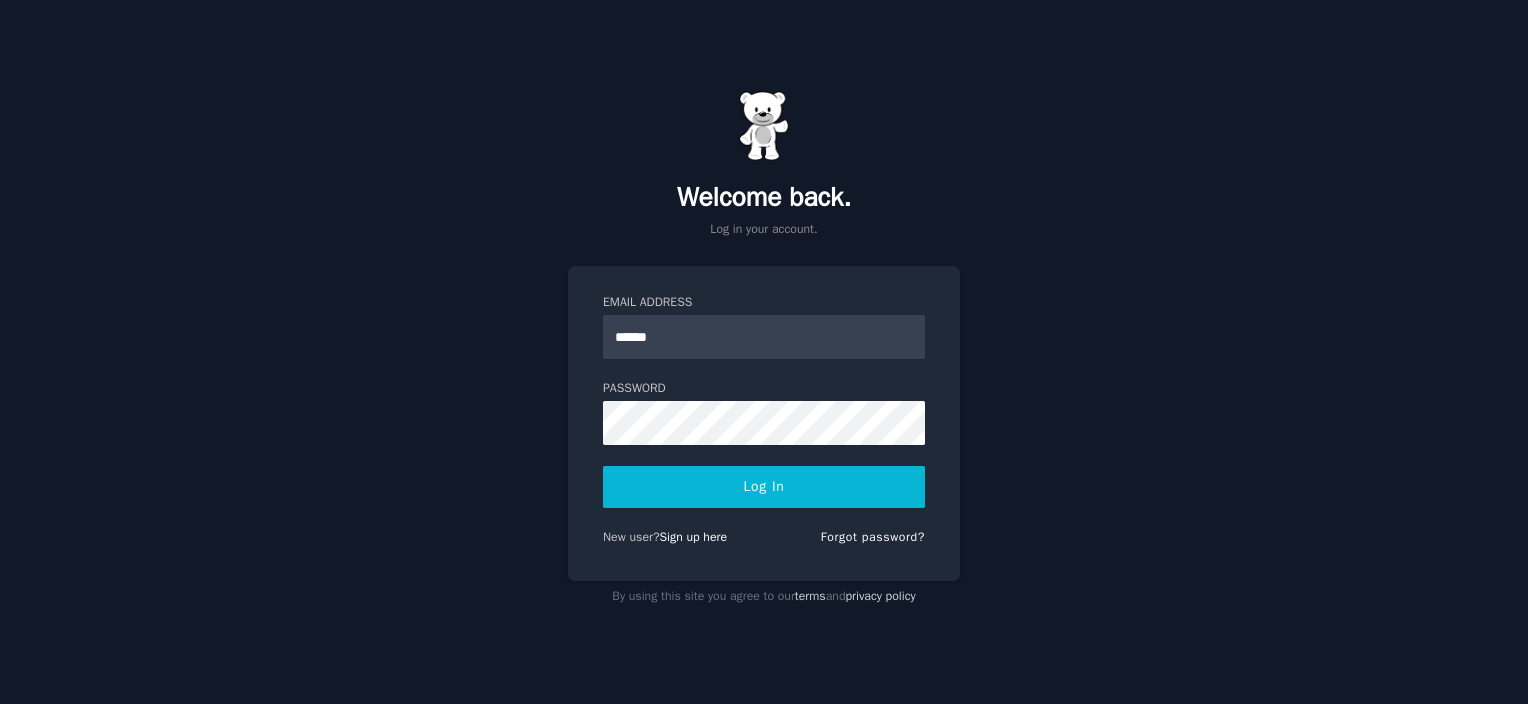 type on "**********" 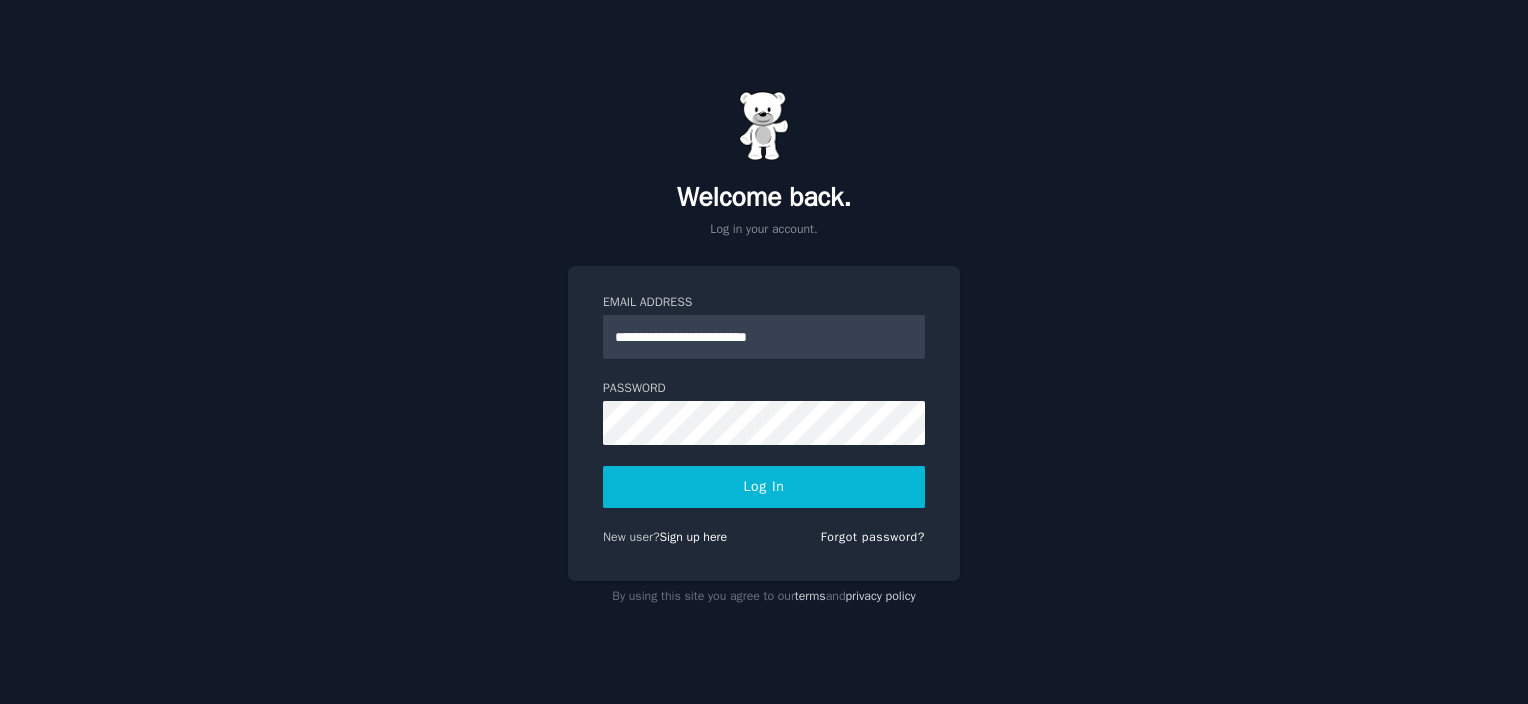 click on "Log In" at bounding box center (764, 487) 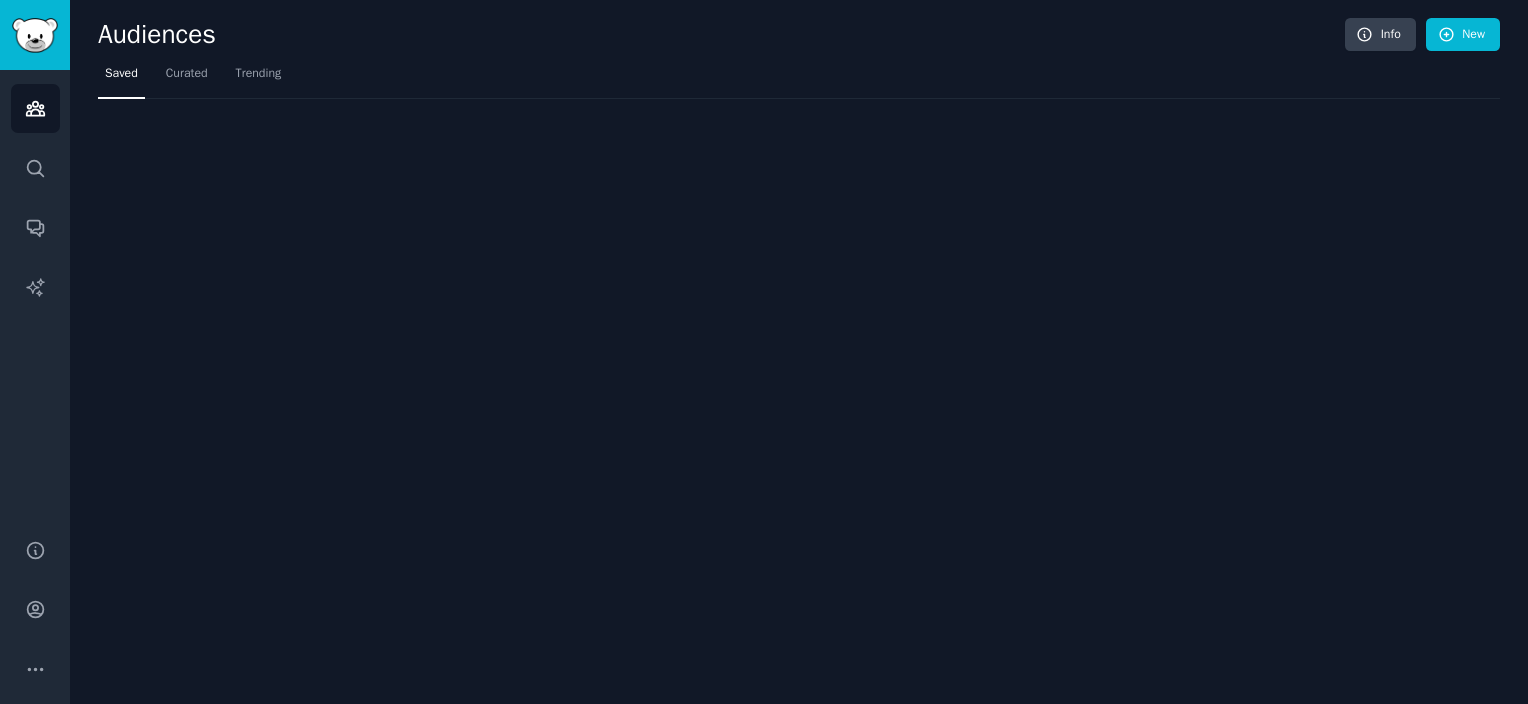 scroll, scrollTop: 0, scrollLeft: 0, axis: both 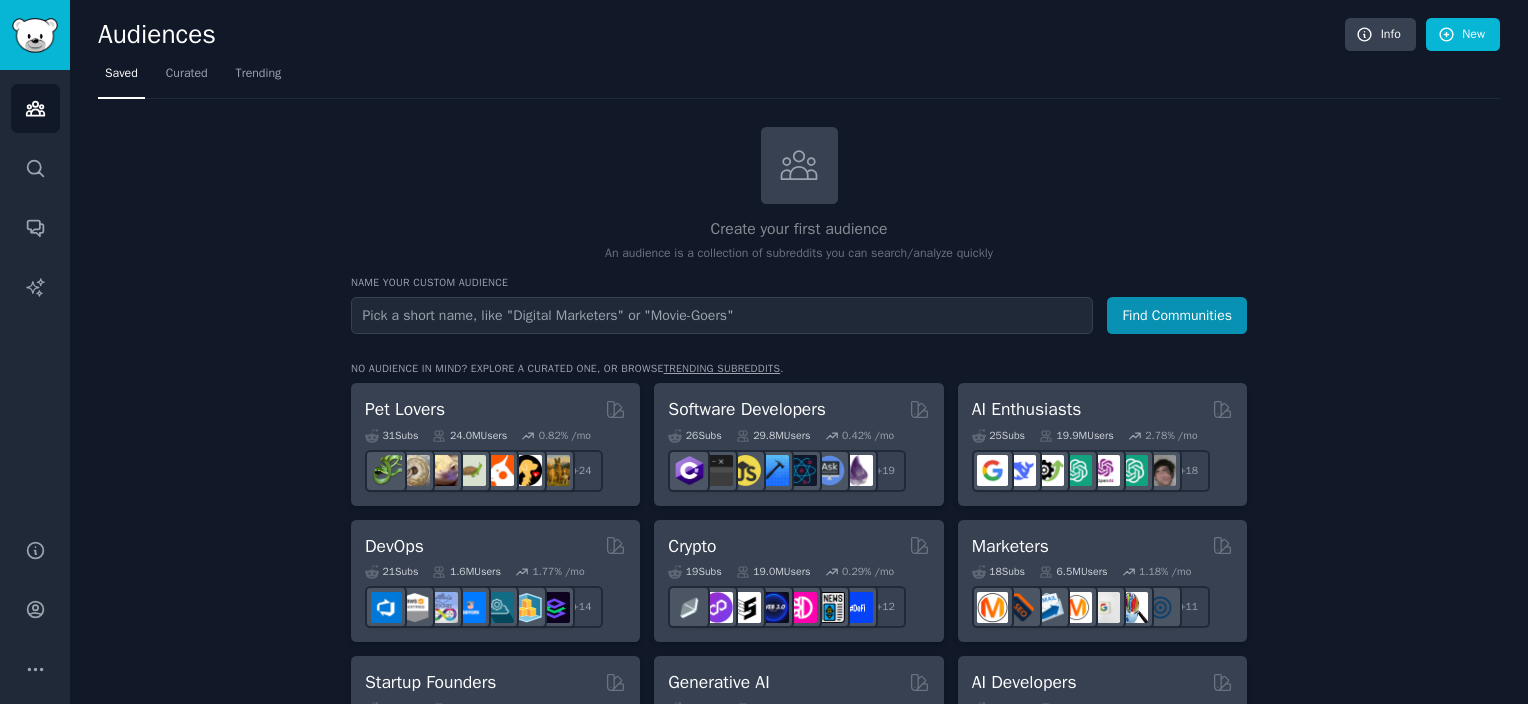 click at bounding box center (722, 315) 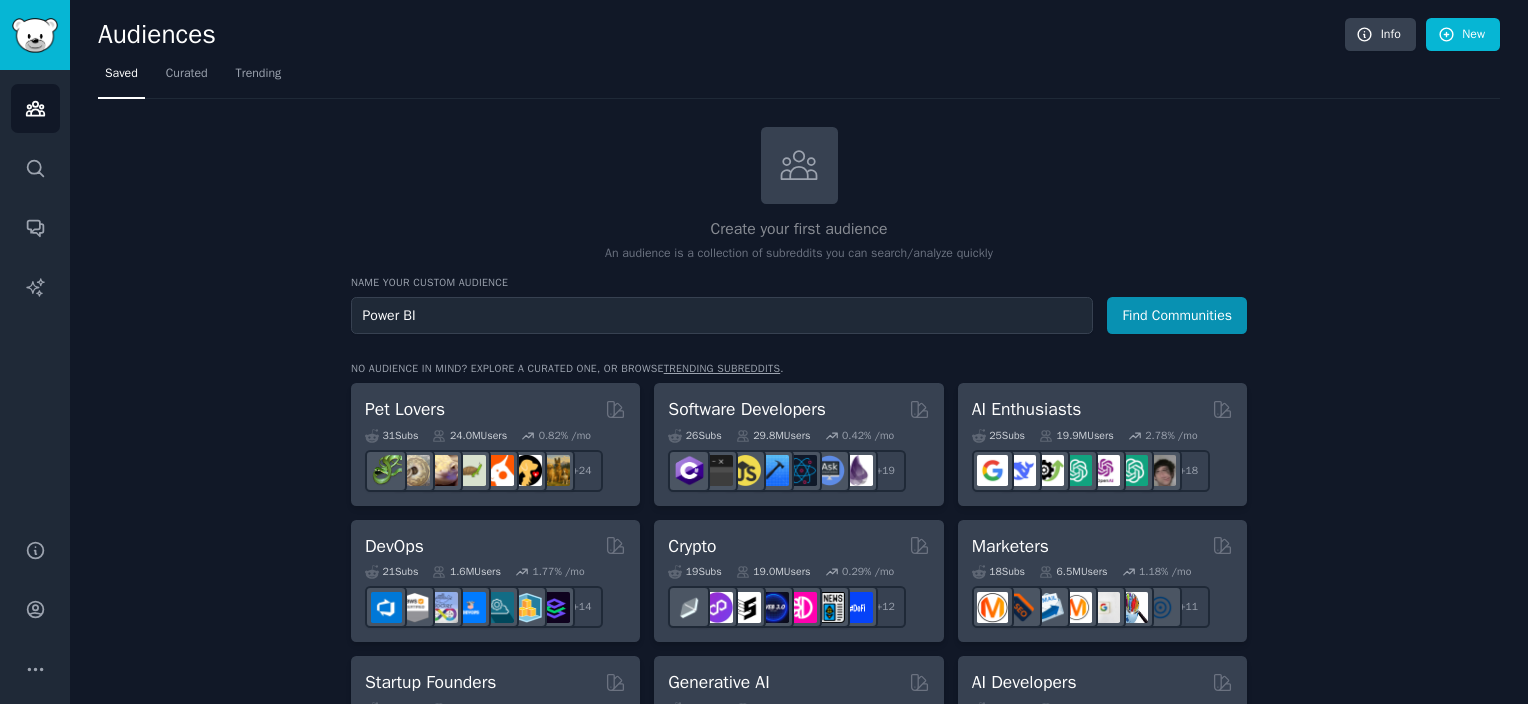 type on "Power BI" 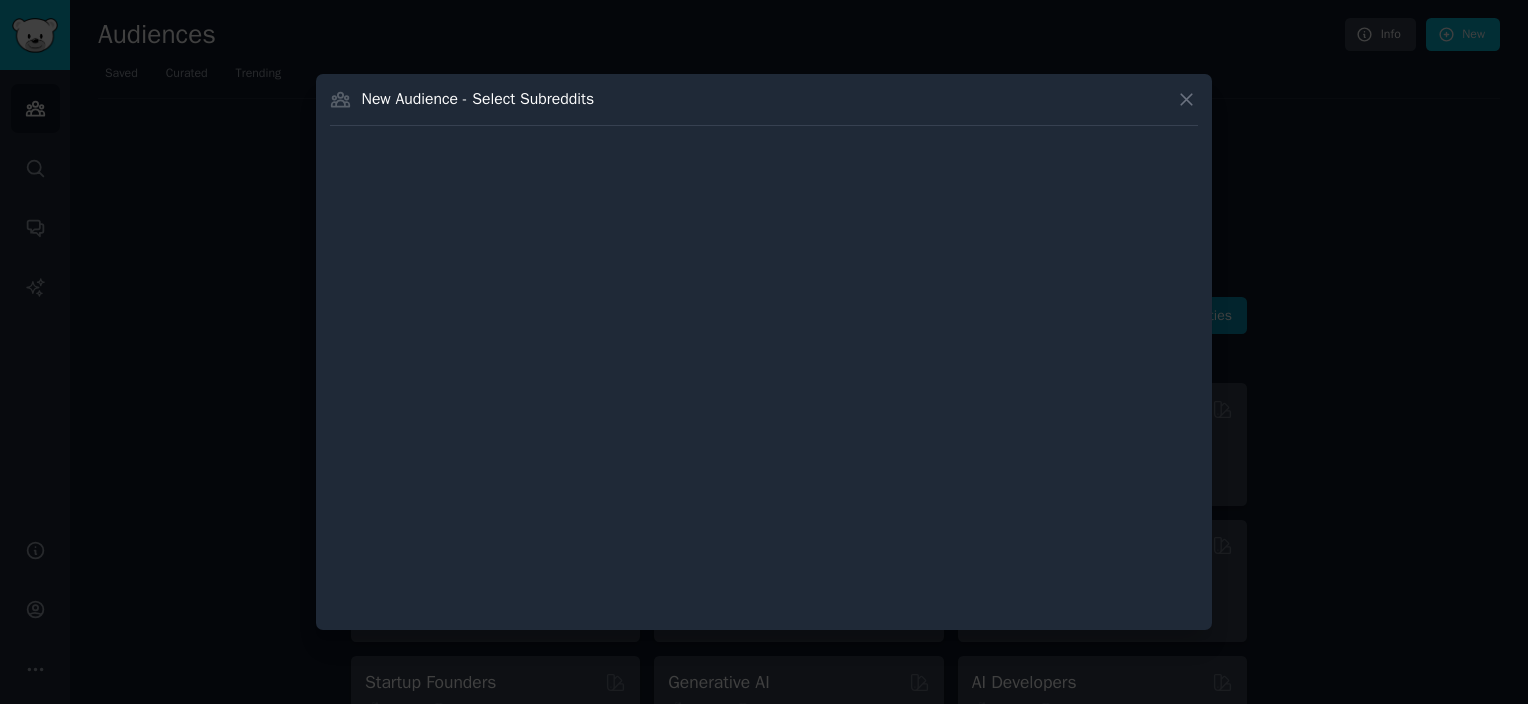 type 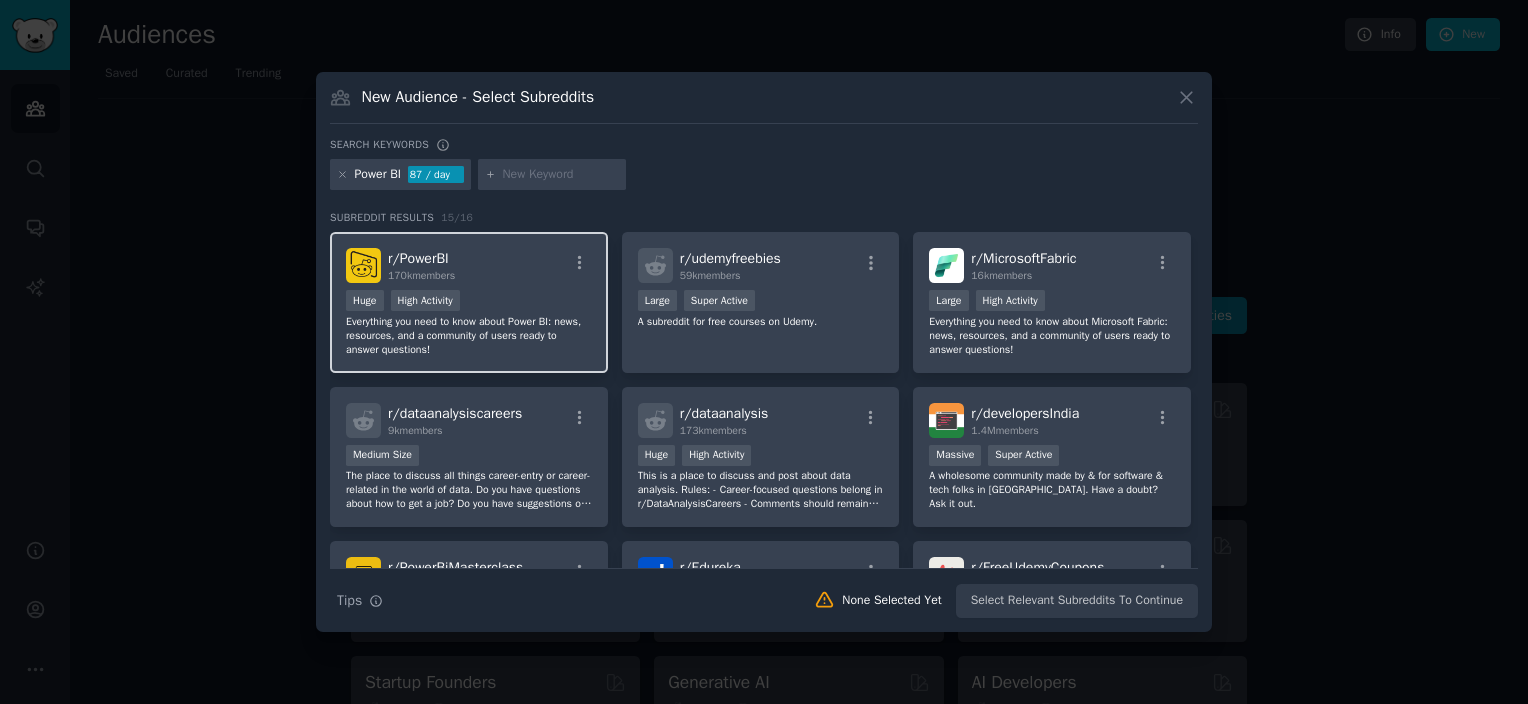 click on "r/ PowerBI 170k  members" at bounding box center [469, 265] 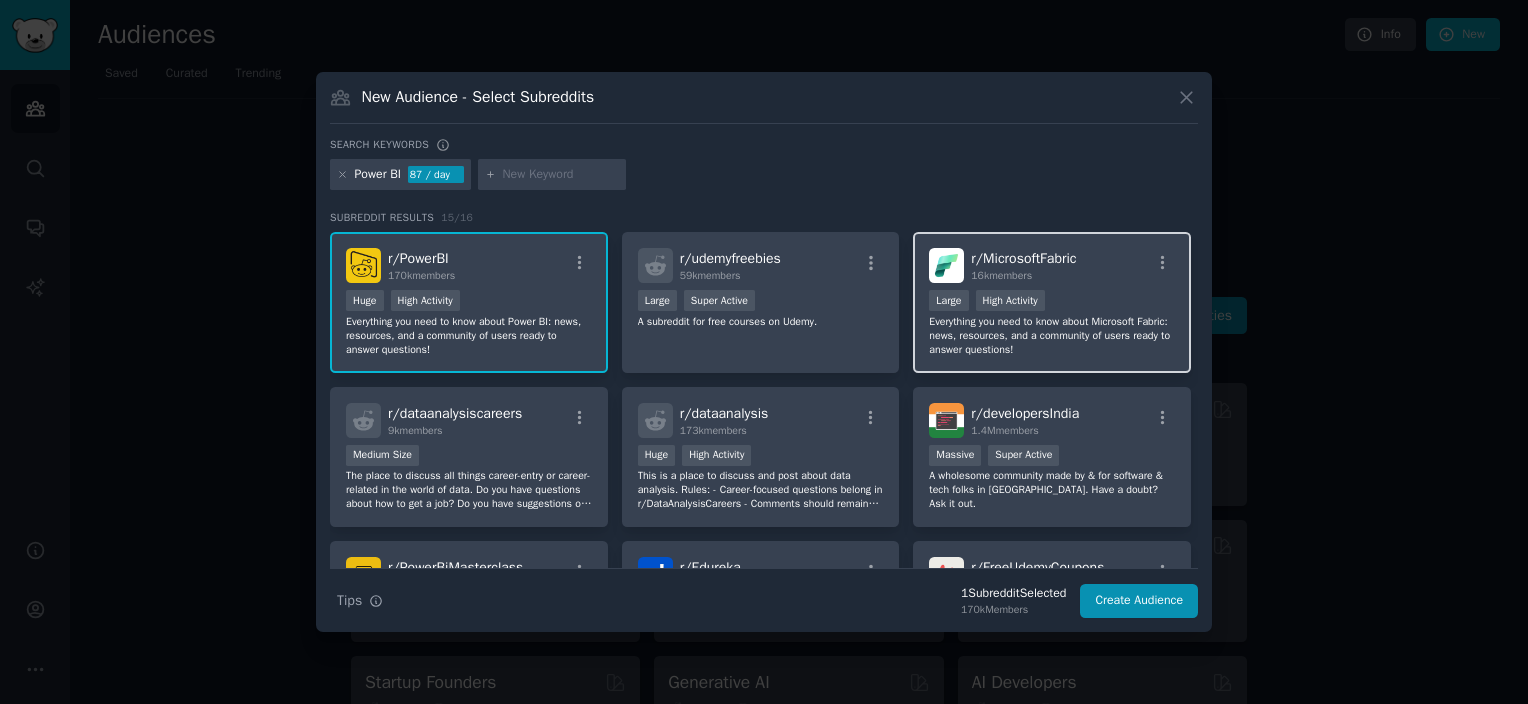 click on "r/ MicrosoftFabric 16k  members" at bounding box center (1052, 265) 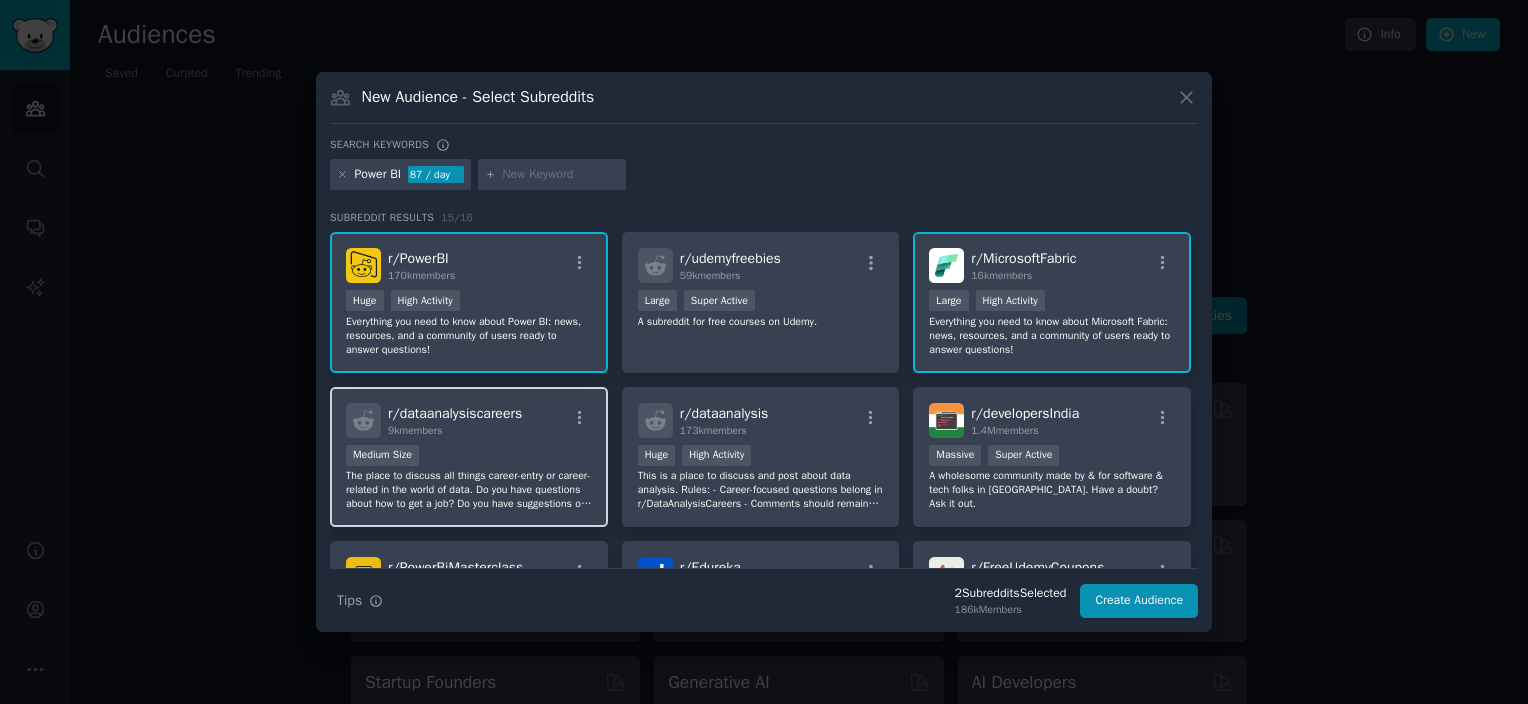 click on "Medium Size" at bounding box center (469, 457) 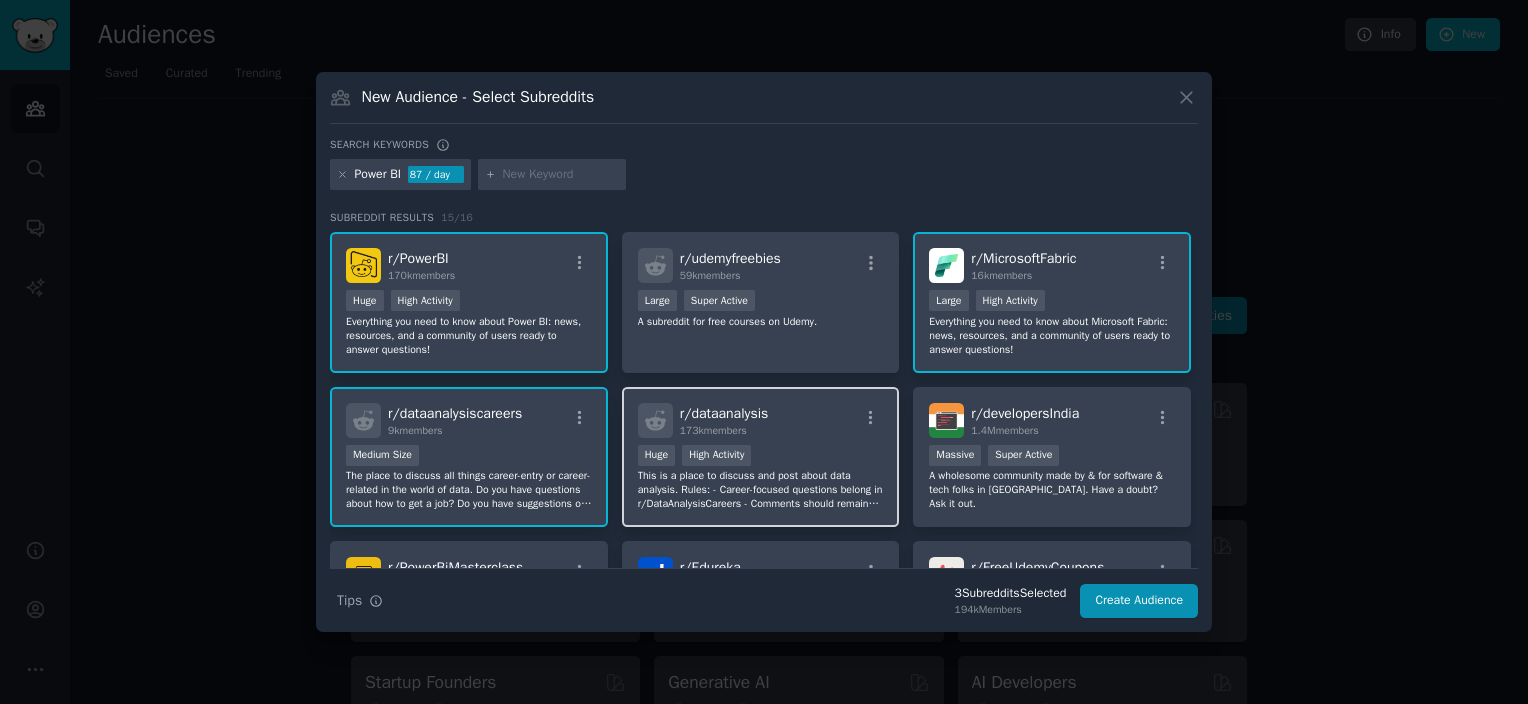 click on ">= 80th percentile for submissions / day Huge High Activity" at bounding box center [761, 457] 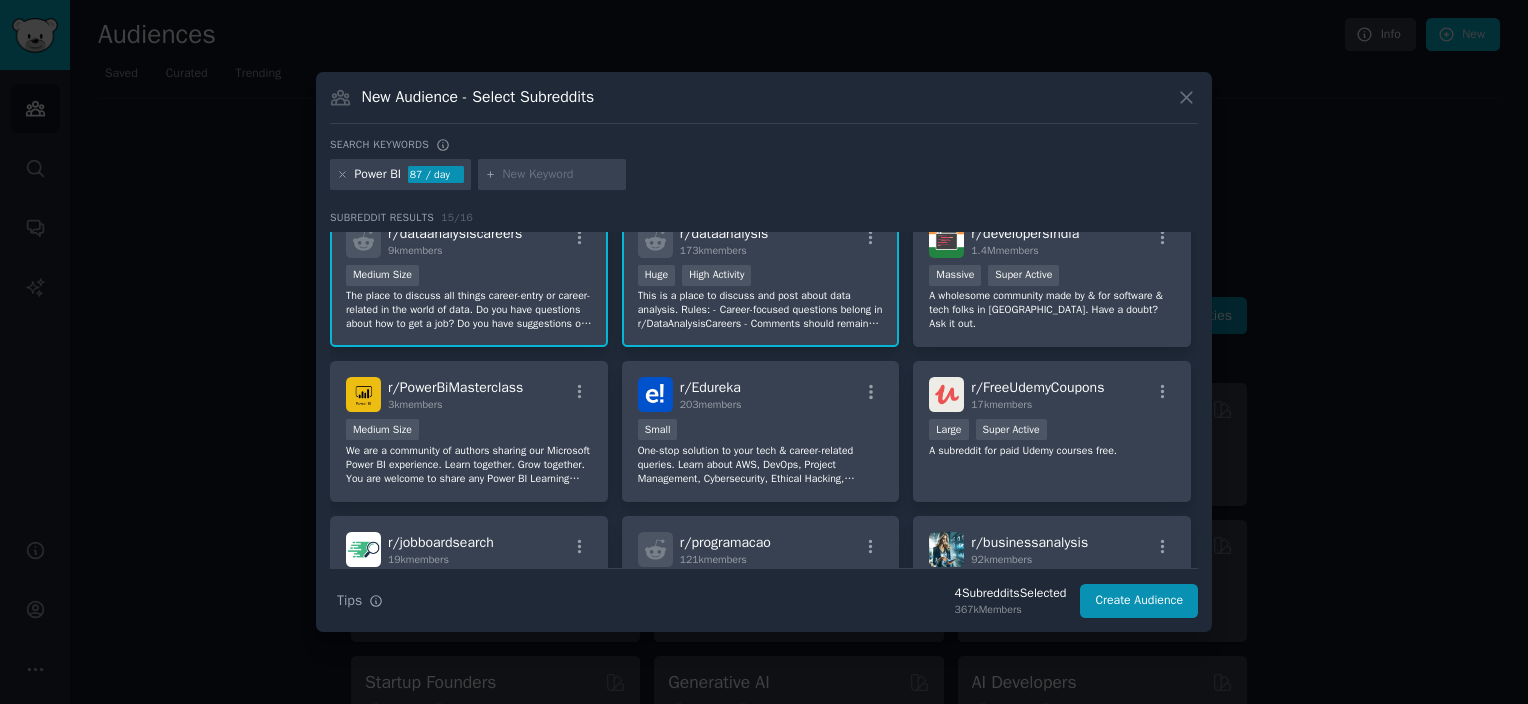 scroll, scrollTop: 200, scrollLeft: 0, axis: vertical 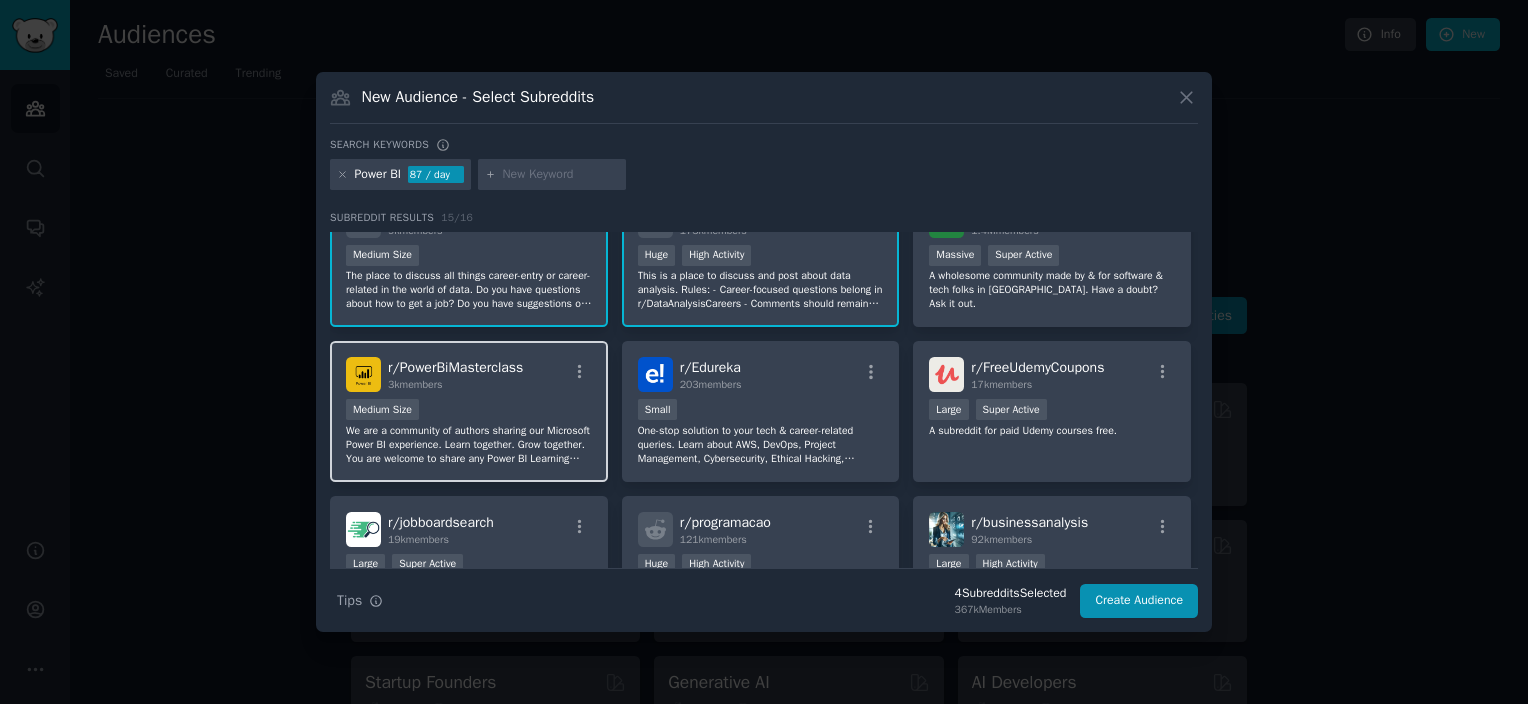 click on "r/ PowerBiMasterclass 3k  members Medium Size We are a community of authors sharing our Microsoft Power BI experience.
Learn together. Grow together.
You are welcome to share any Power BI Learning content here." at bounding box center [469, 411] 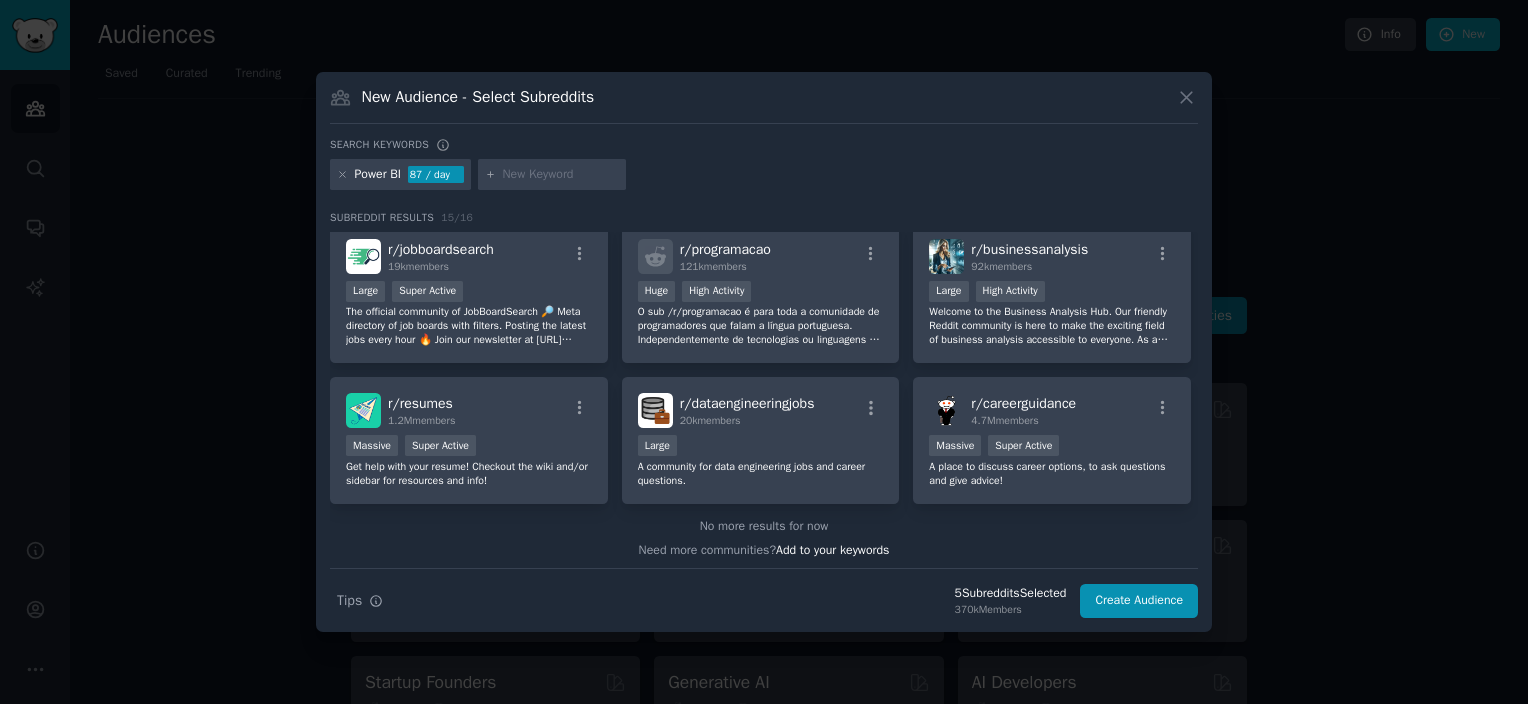 scroll, scrollTop: 474, scrollLeft: 0, axis: vertical 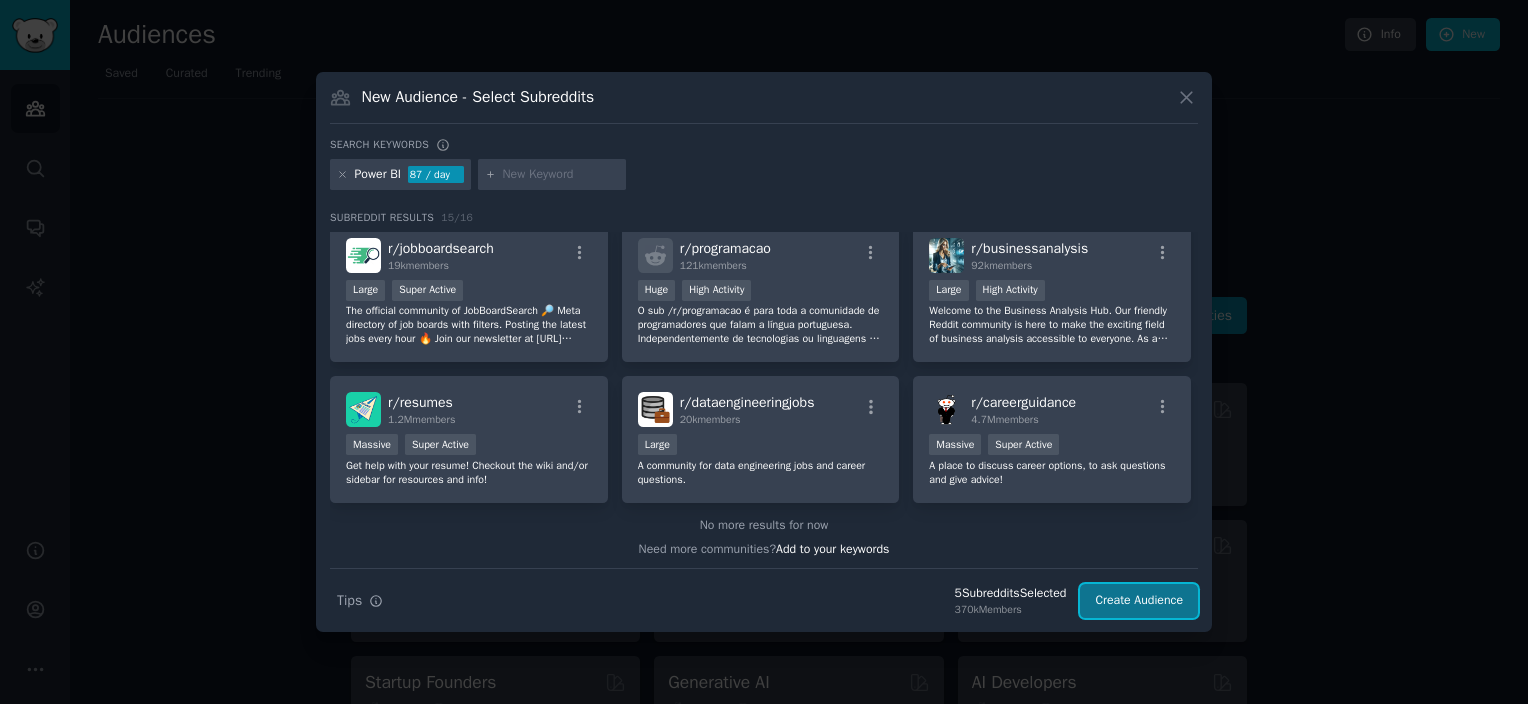 click on "Create Audience" at bounding box center [1139, 601] 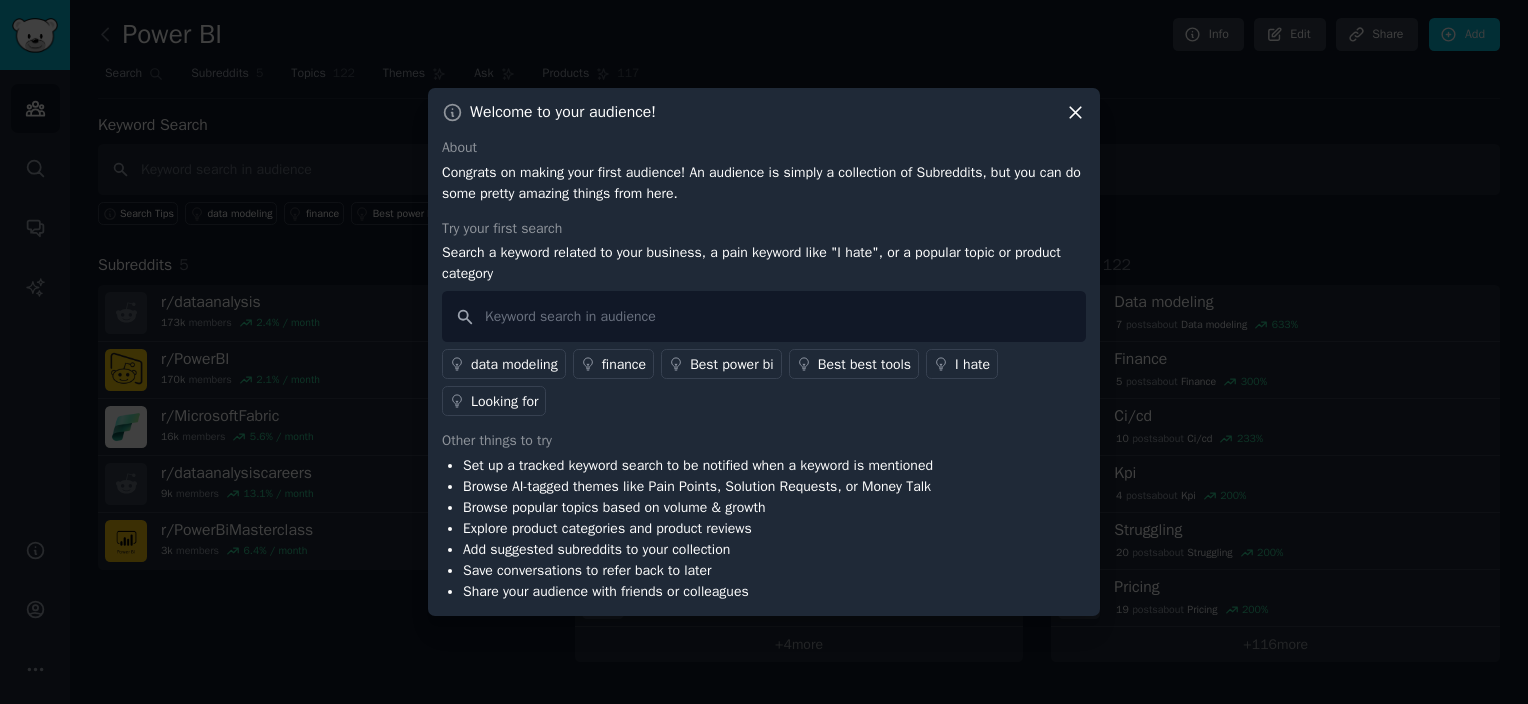 click 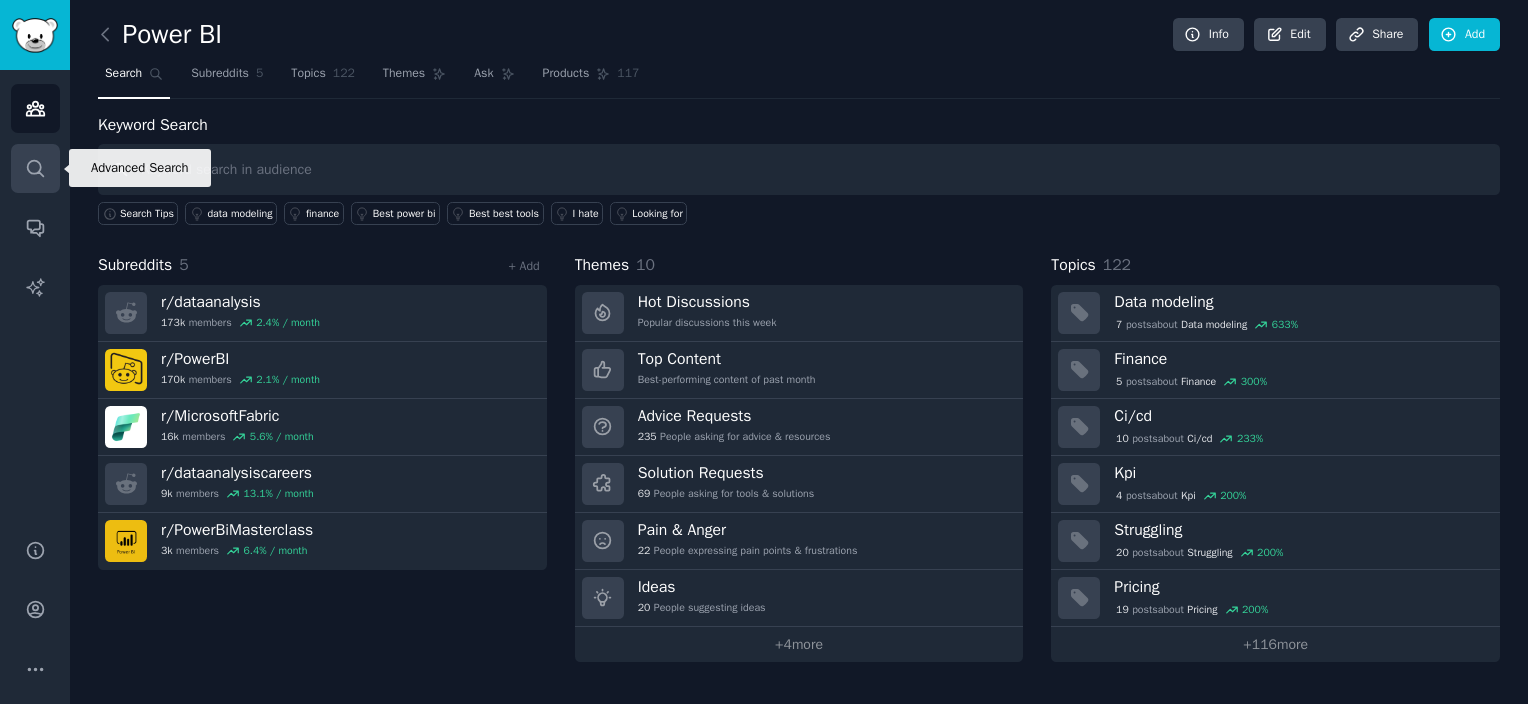 click 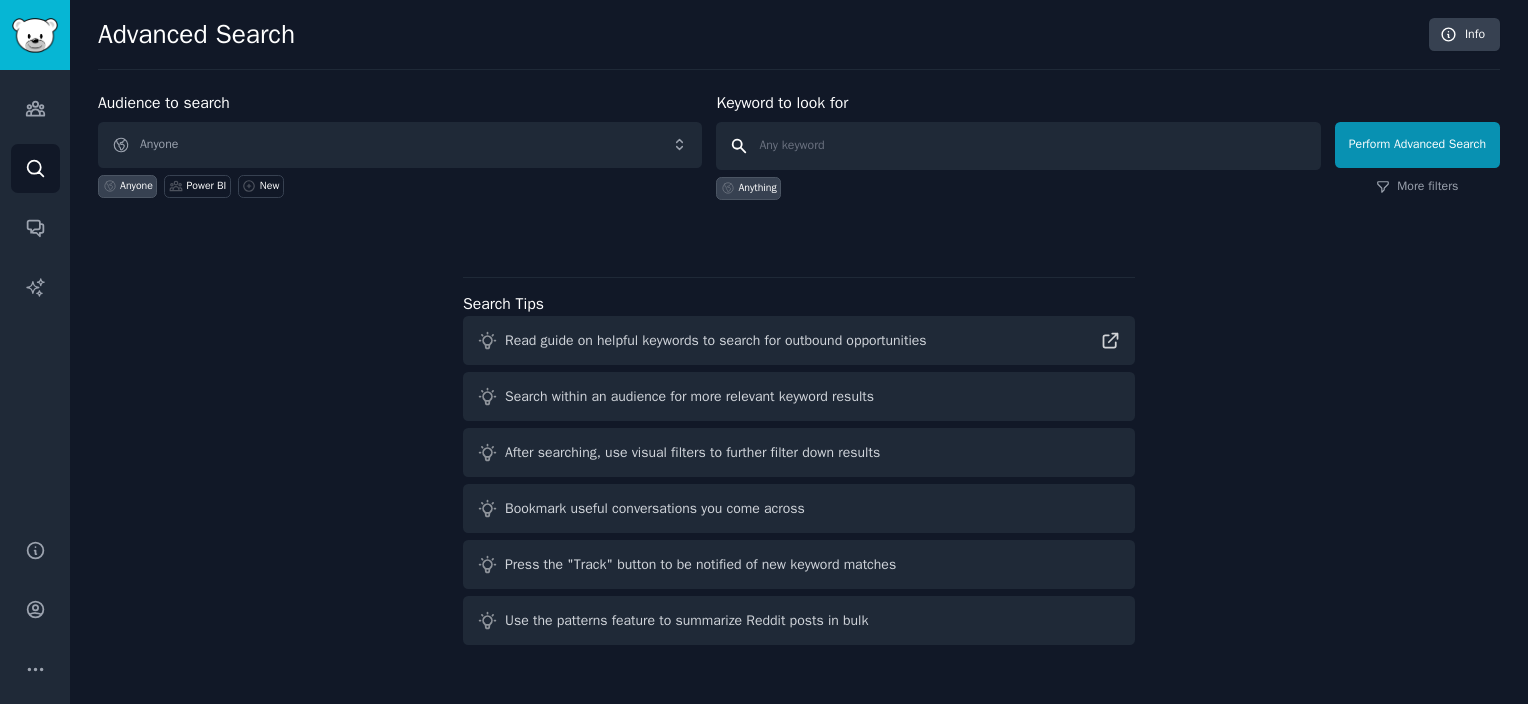 click at bounding box center (1018, 146) 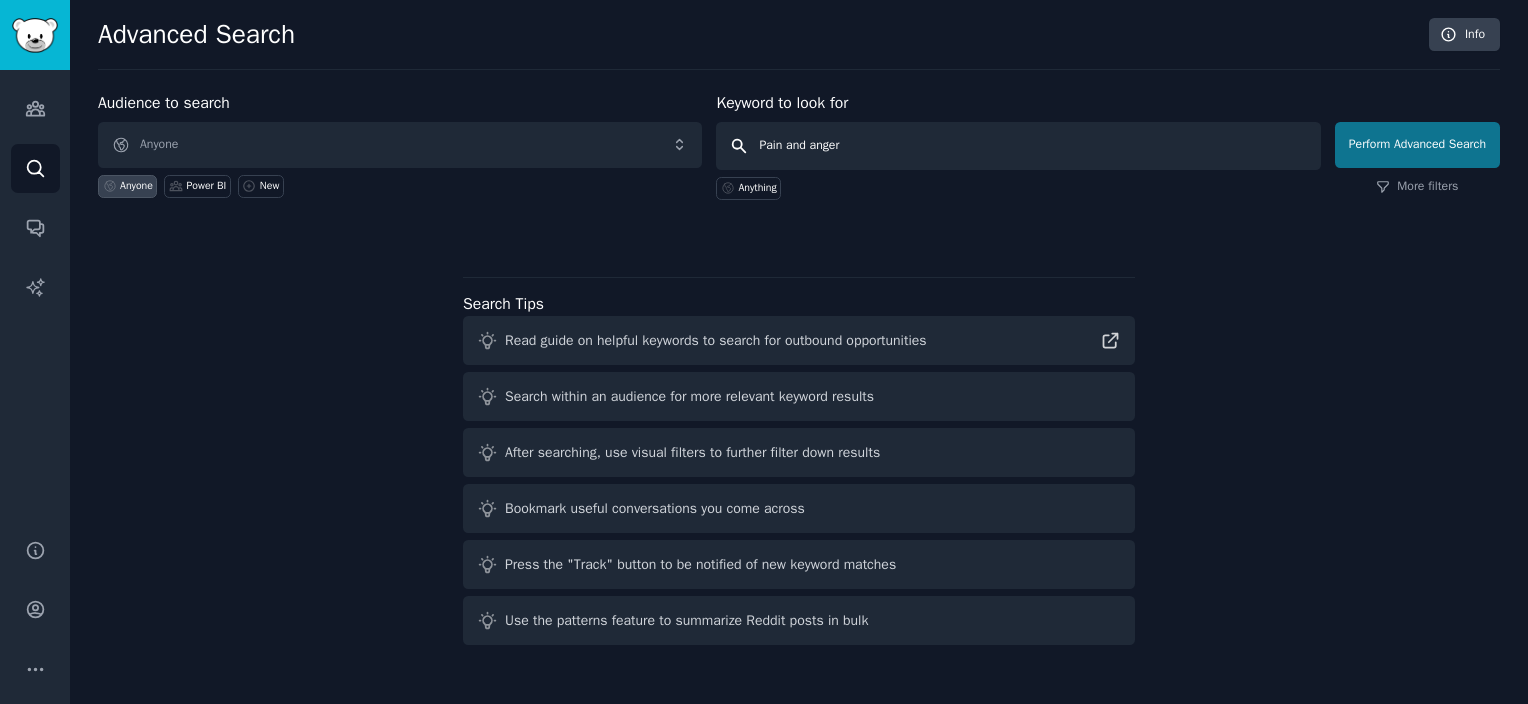 type on "Pain and anger" 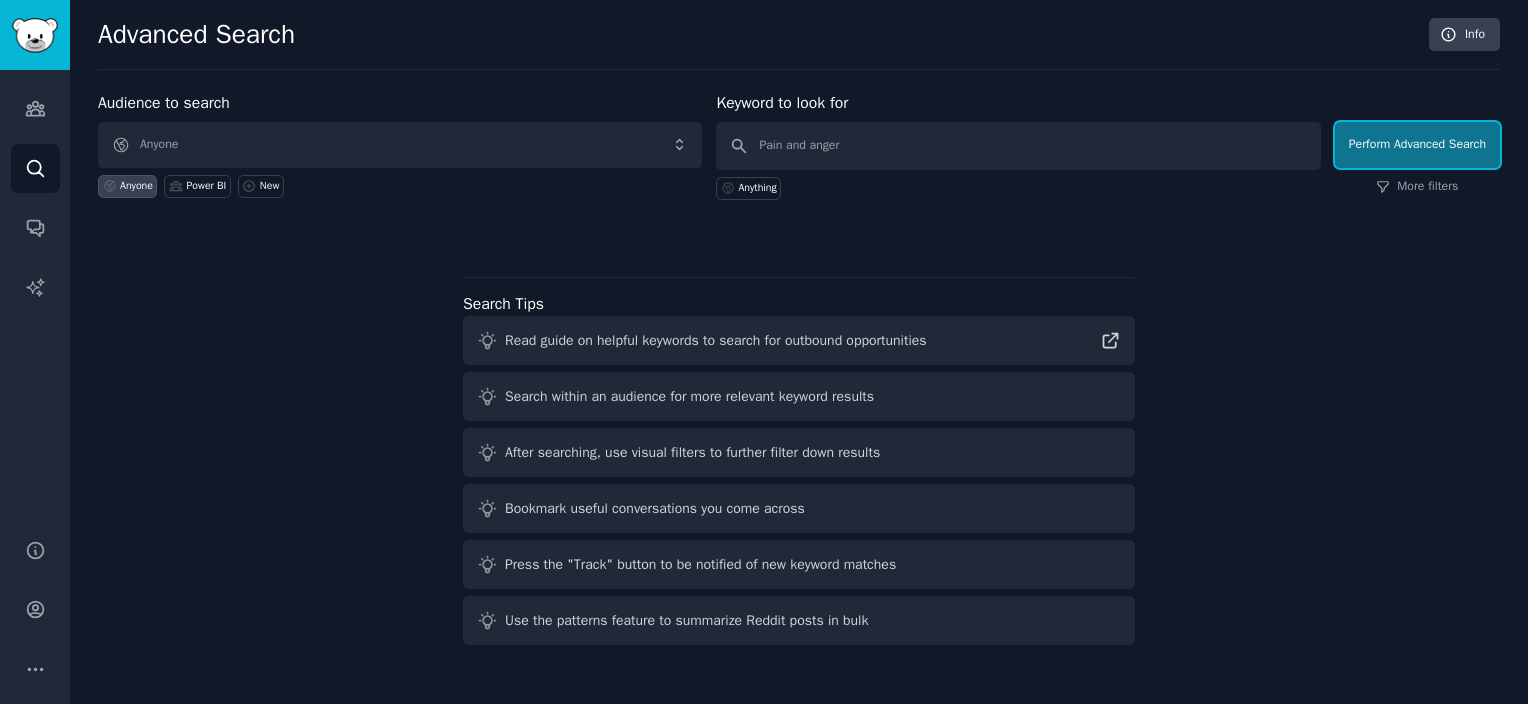 click on "Perform Advanced Search" at bounding box center (1417, 145) 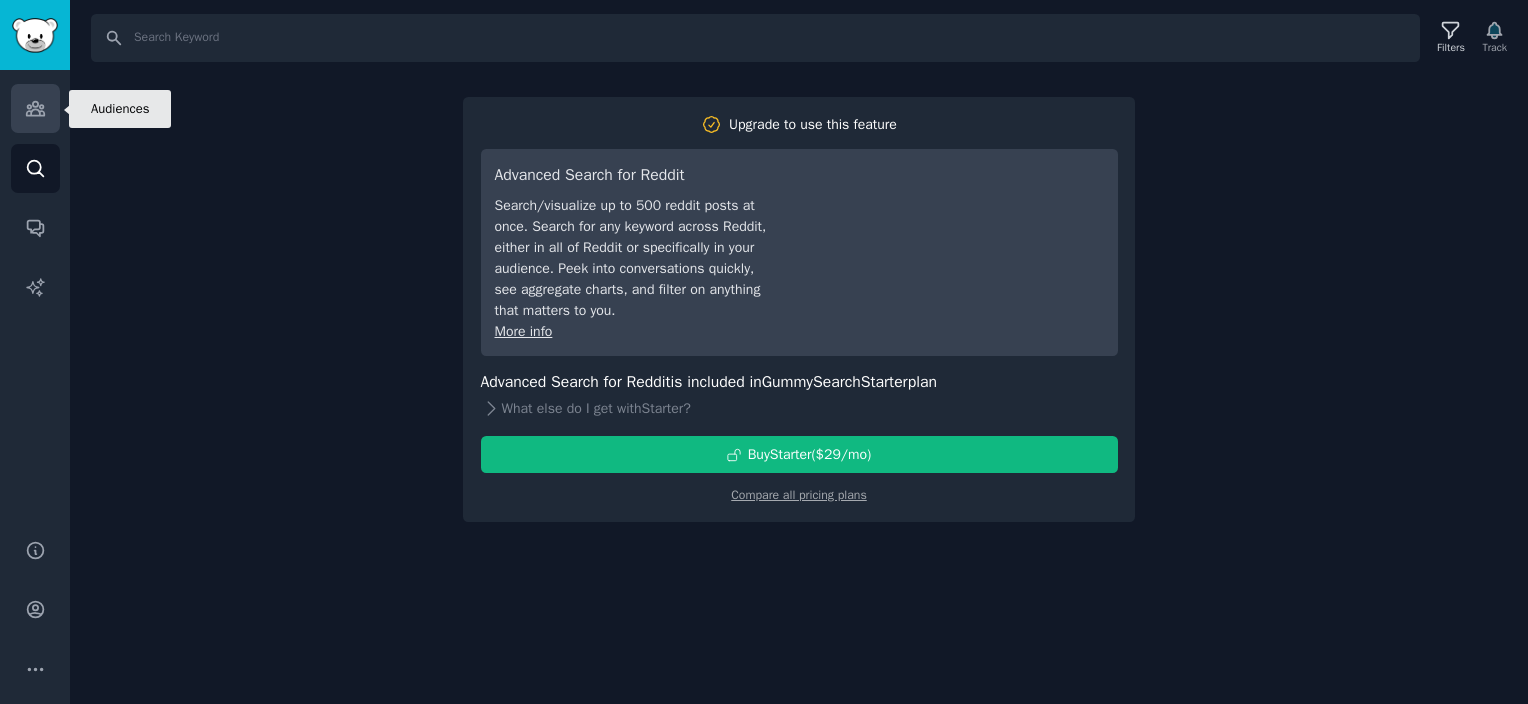 click 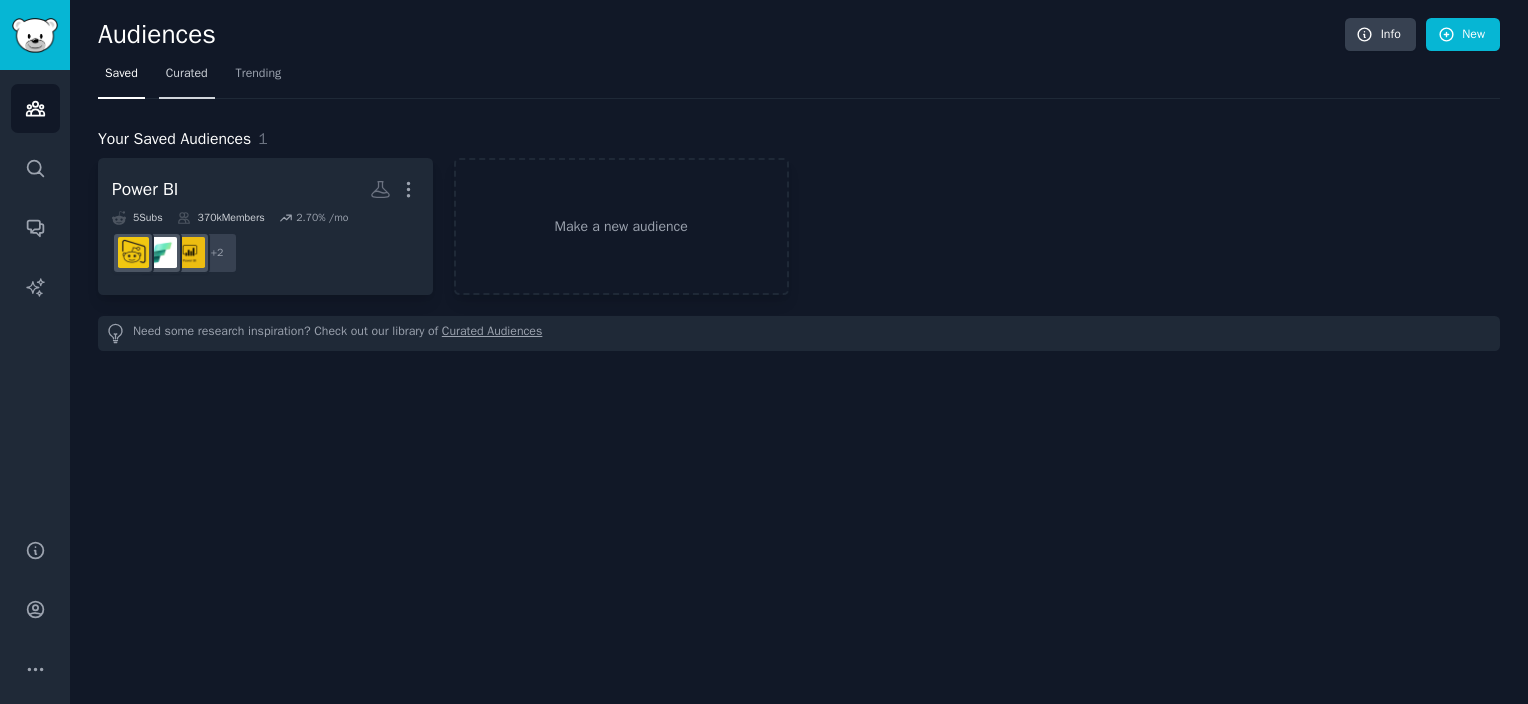 click on "Curated" at bounding box center (187, 74) 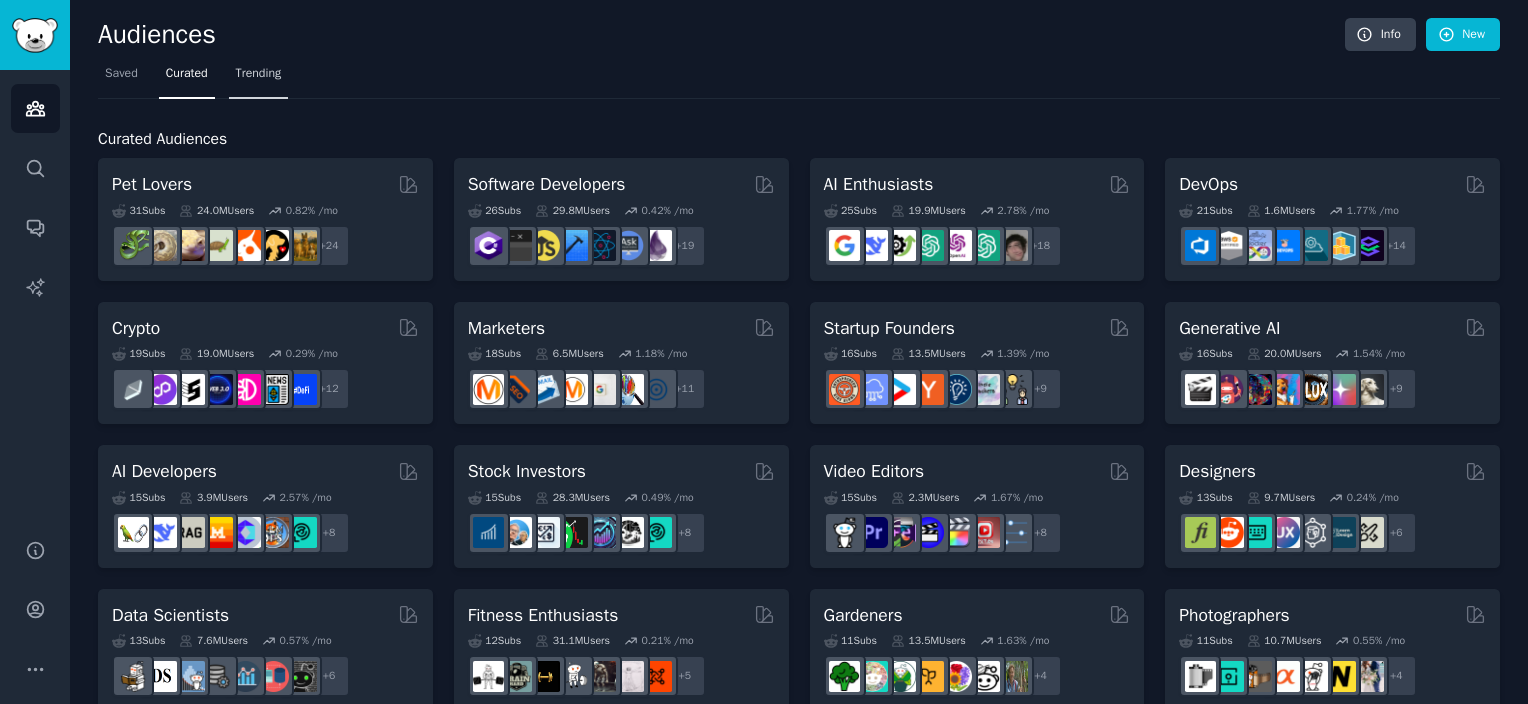 click on "Trending" at bounding box center [259, 74] 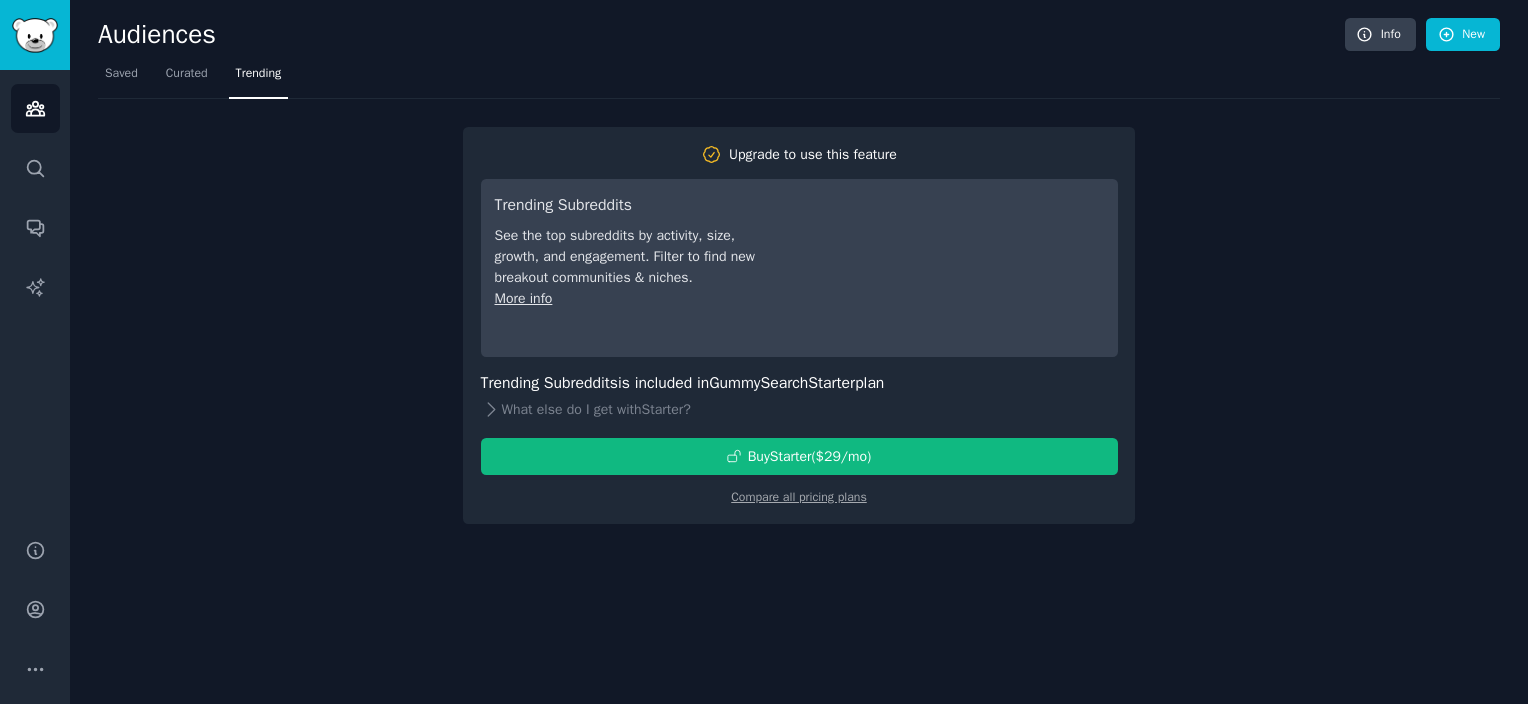 click on "Audiences" at bounding box center (721, 35) 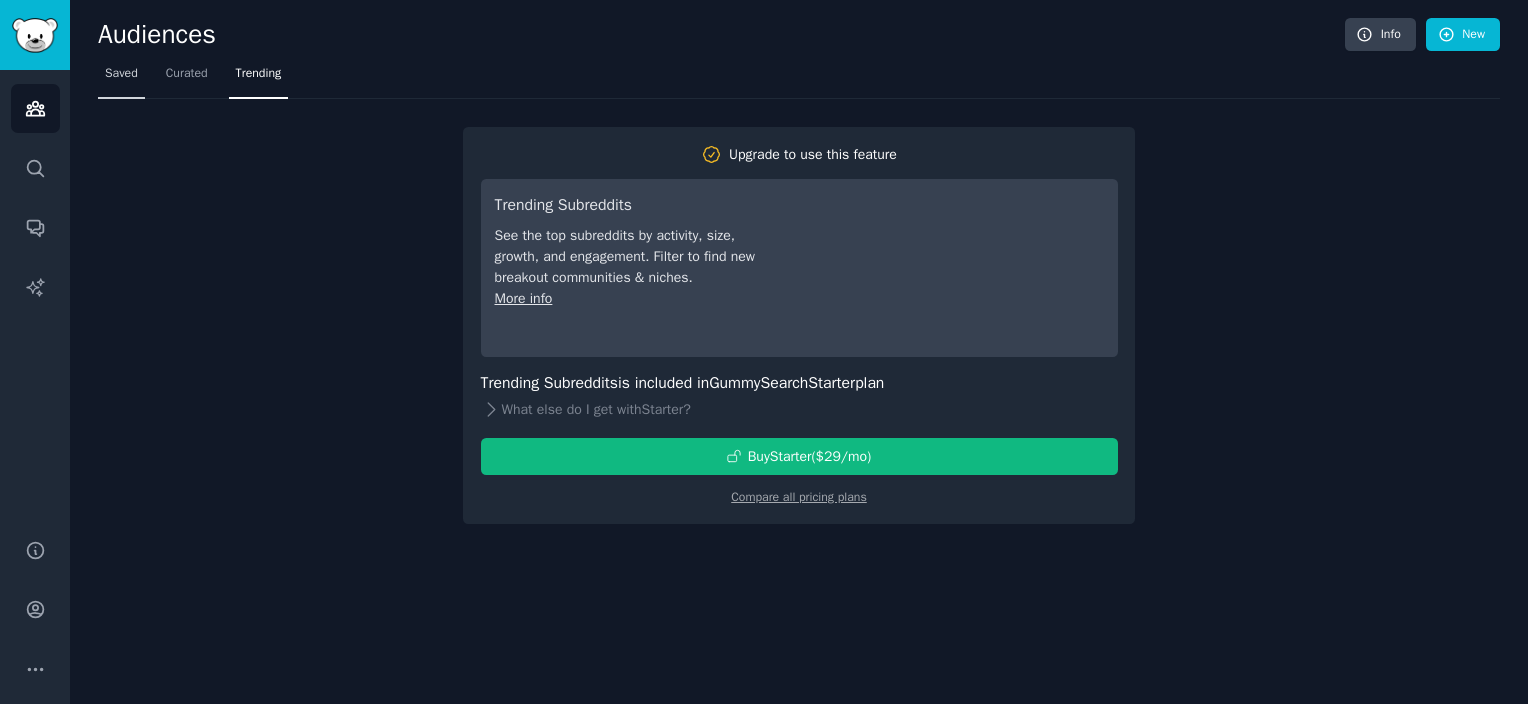 click on "Saved" at bounding box center (121, 74) 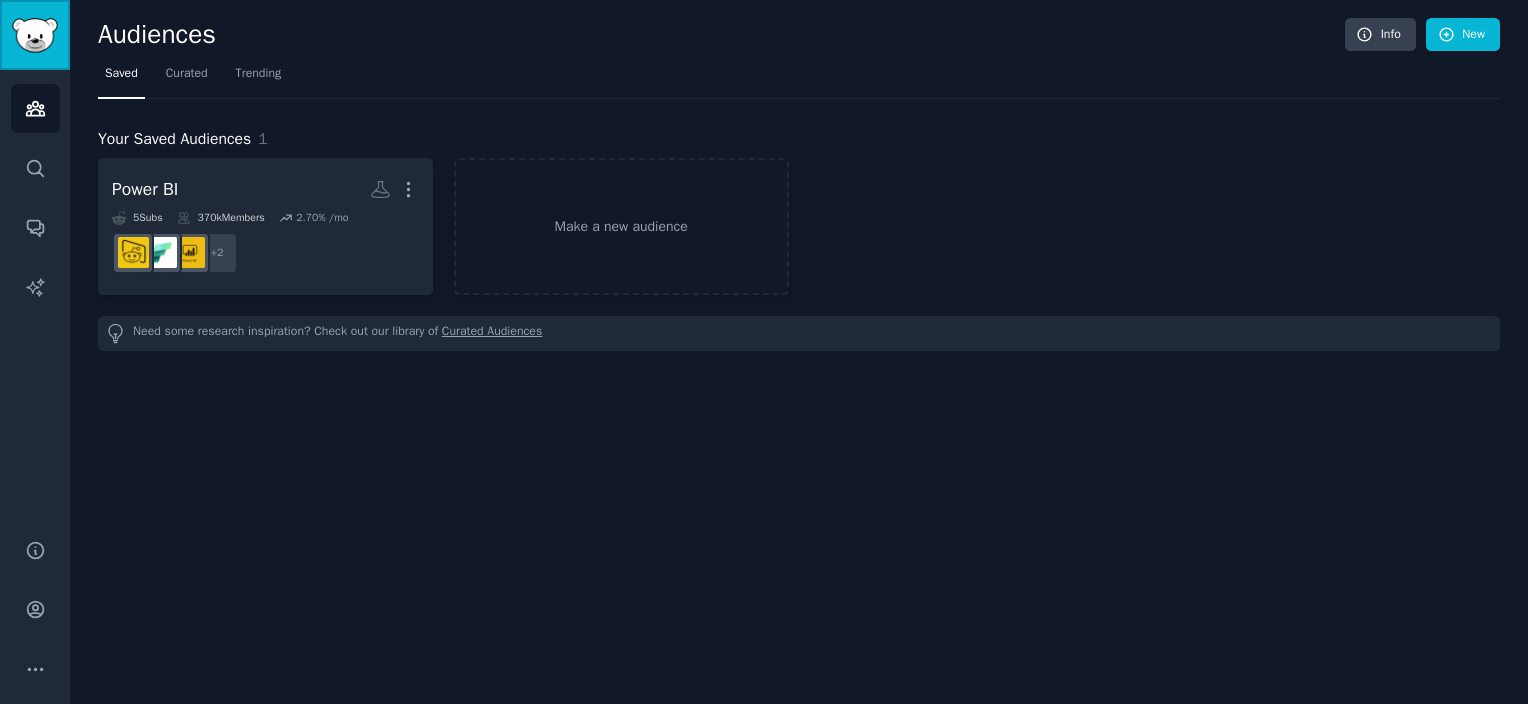 click at bounding box center (35, 35) 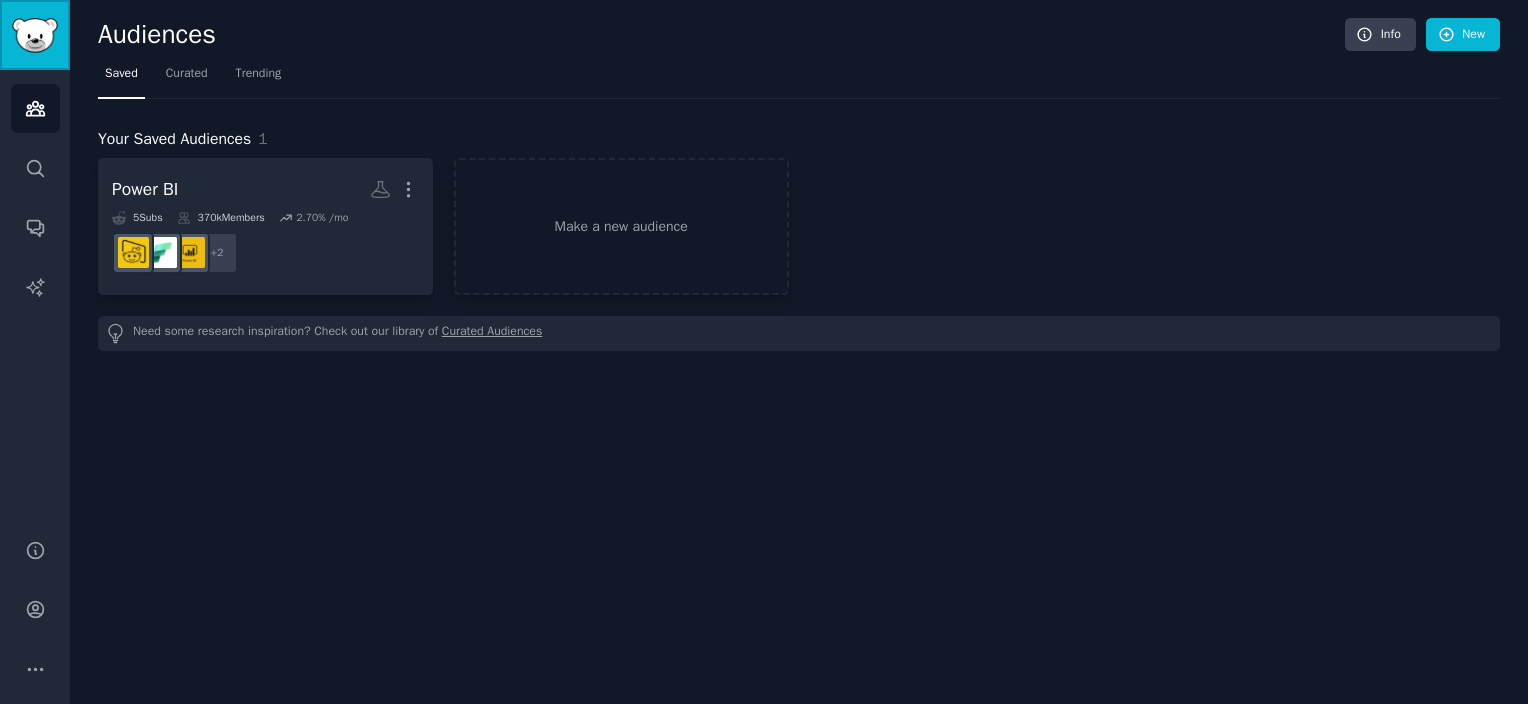 click at bounding box center (35, 35) 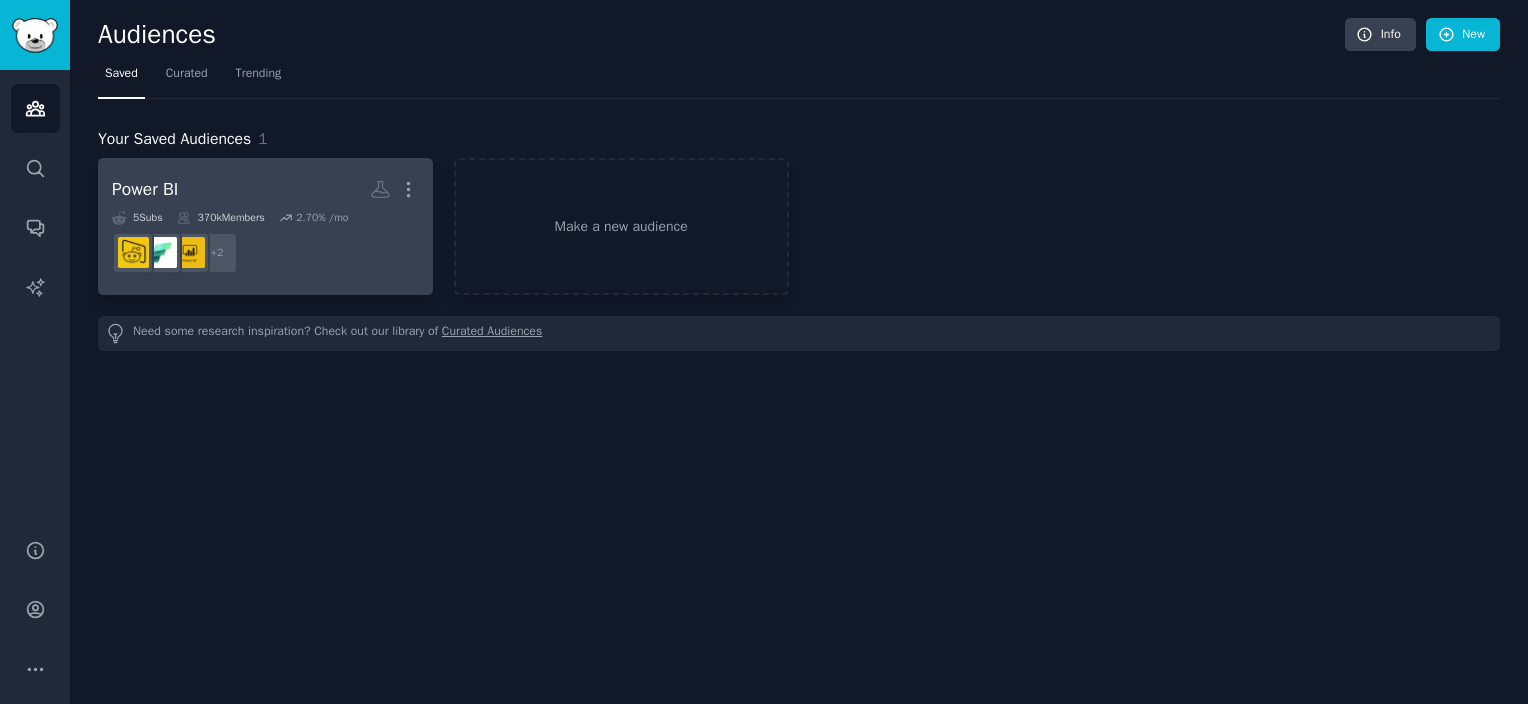click on "r/dataanalysis, r/dataanalysiscareers + 2" at bounding box center [265, 253] 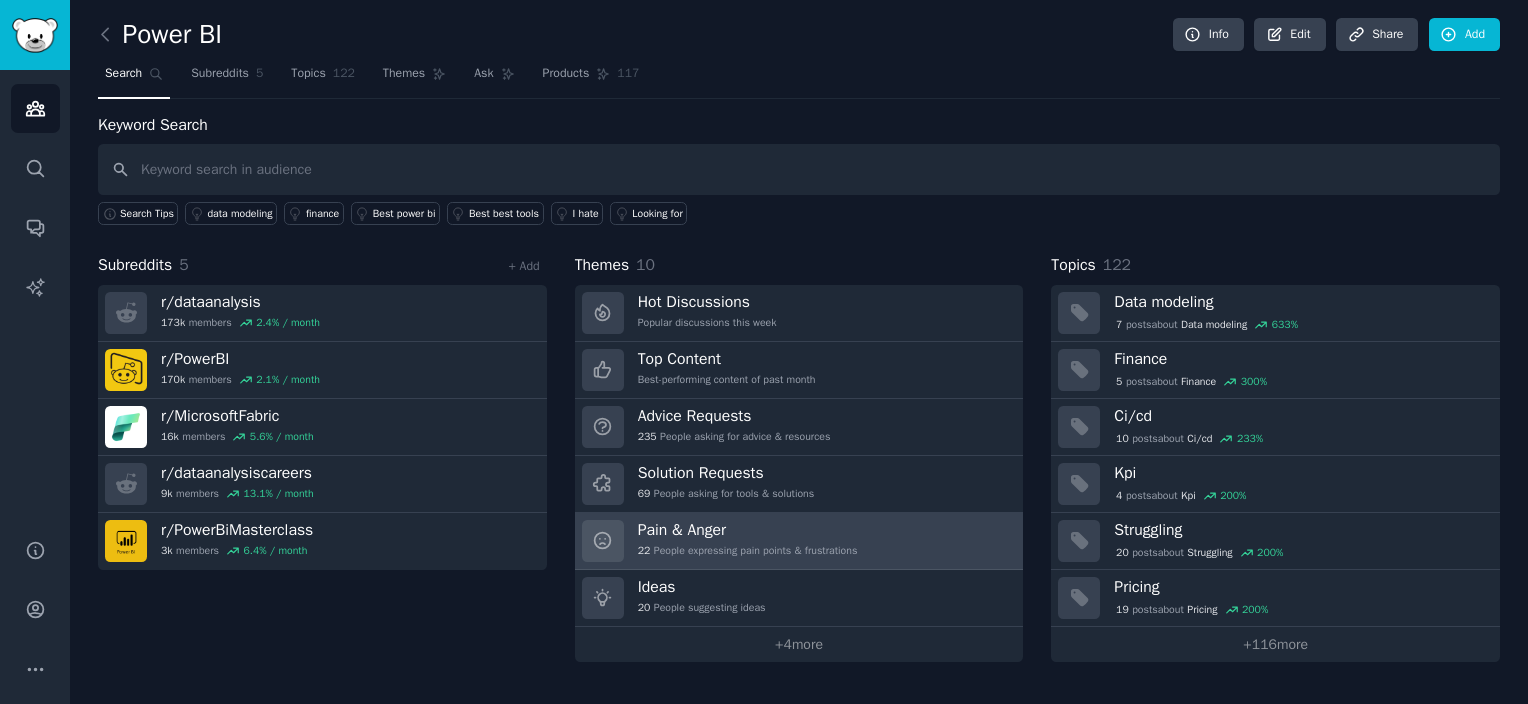click on "Pain & Anger 22 People expressing pain points & frustrations" at bounding box center [799, 541] 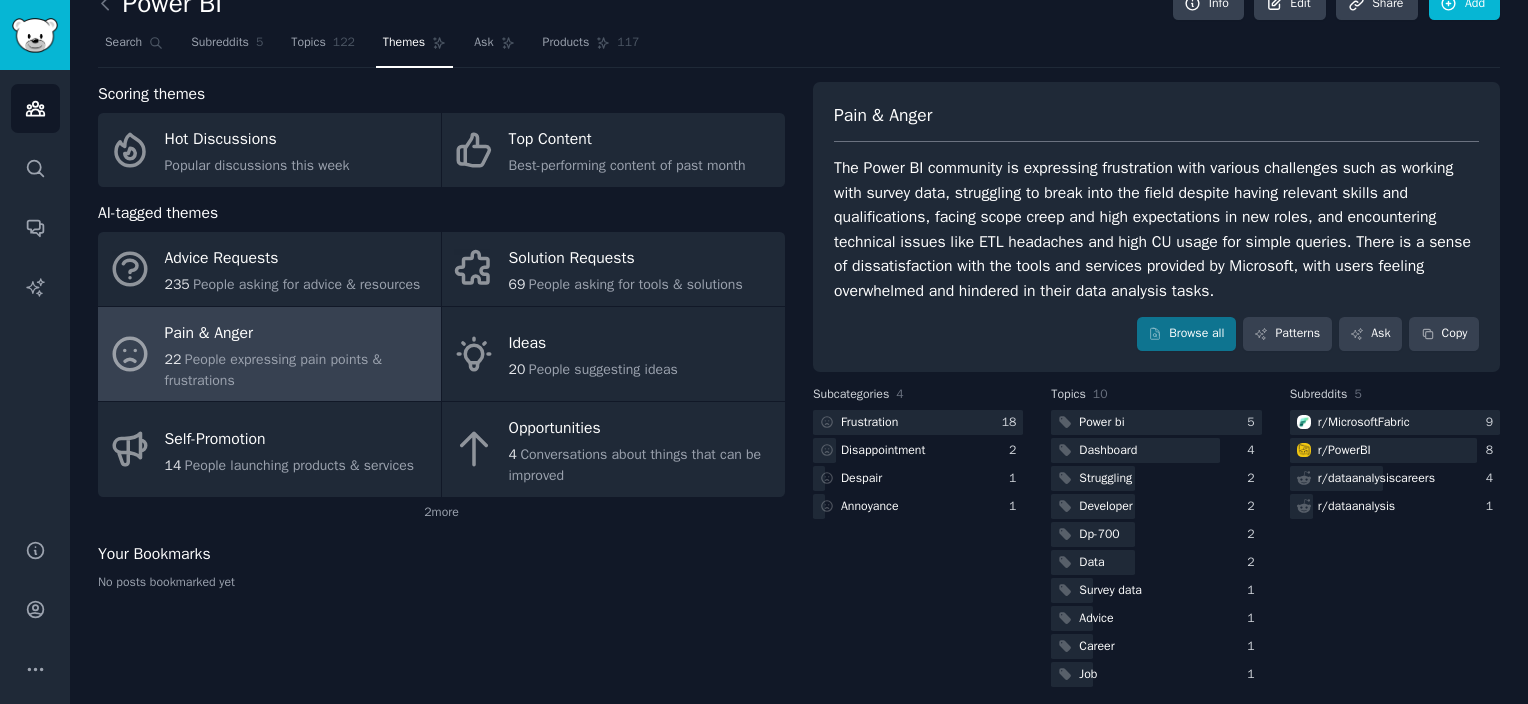 scroll, scrollTop: 43, scrollLeft: 0, axis: vertical 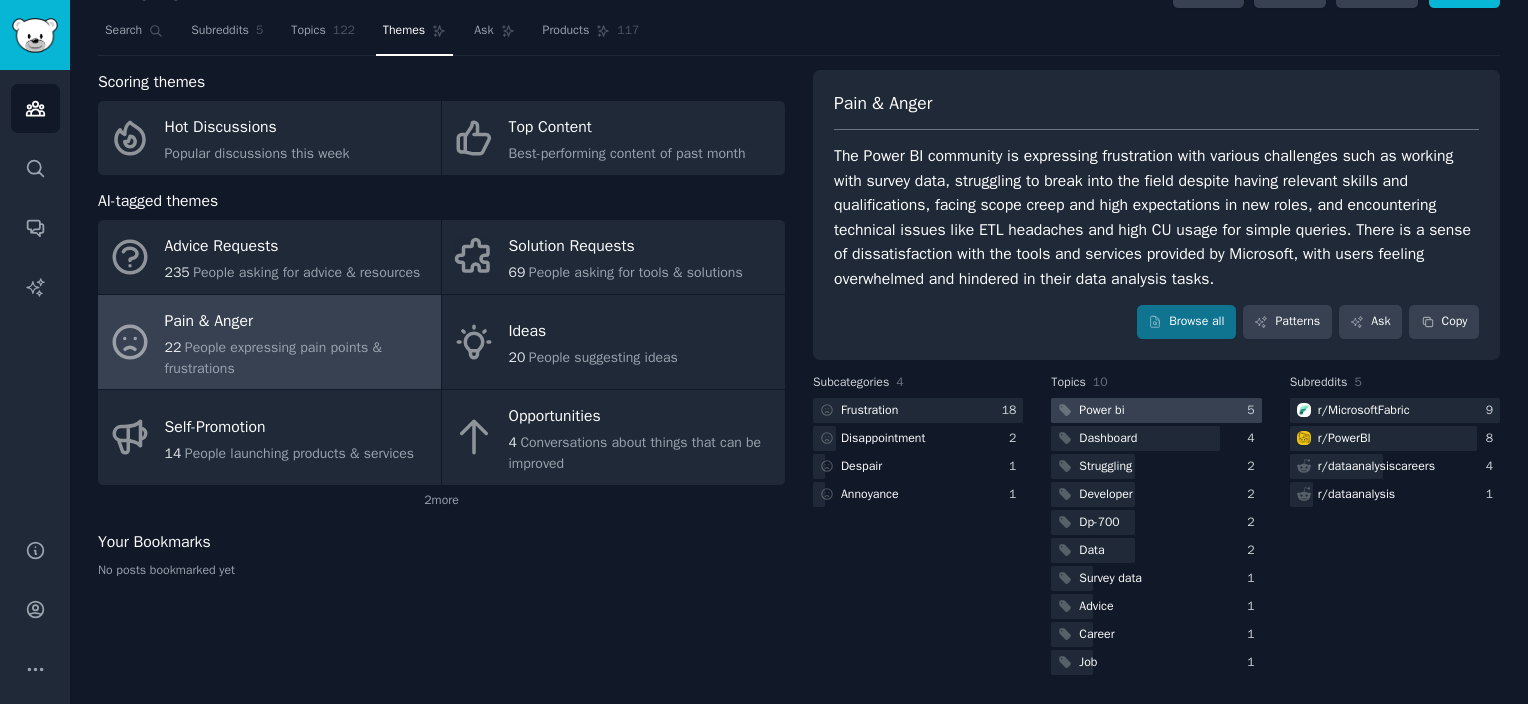 click at bounding box center [1156, 410] 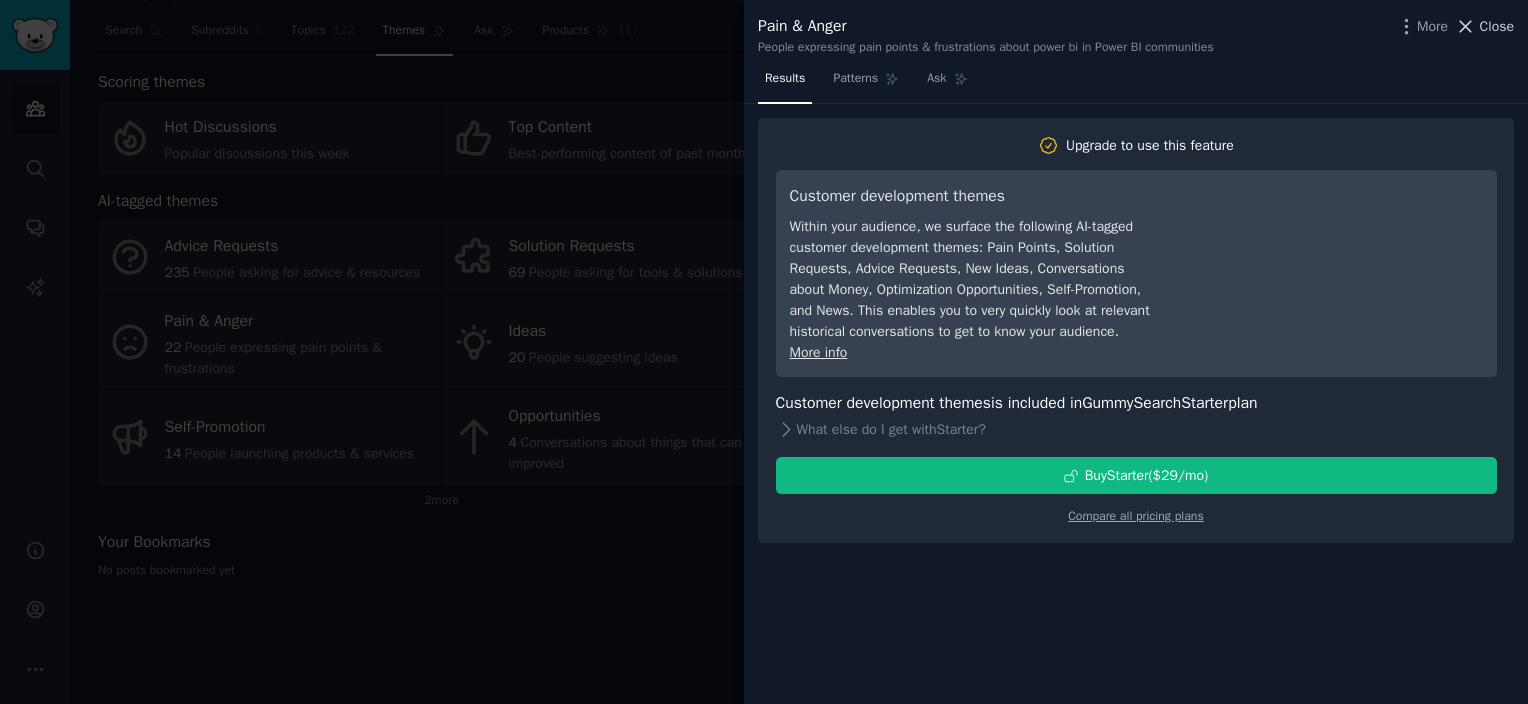 click on "Close" at bounding box center (1497, 26) 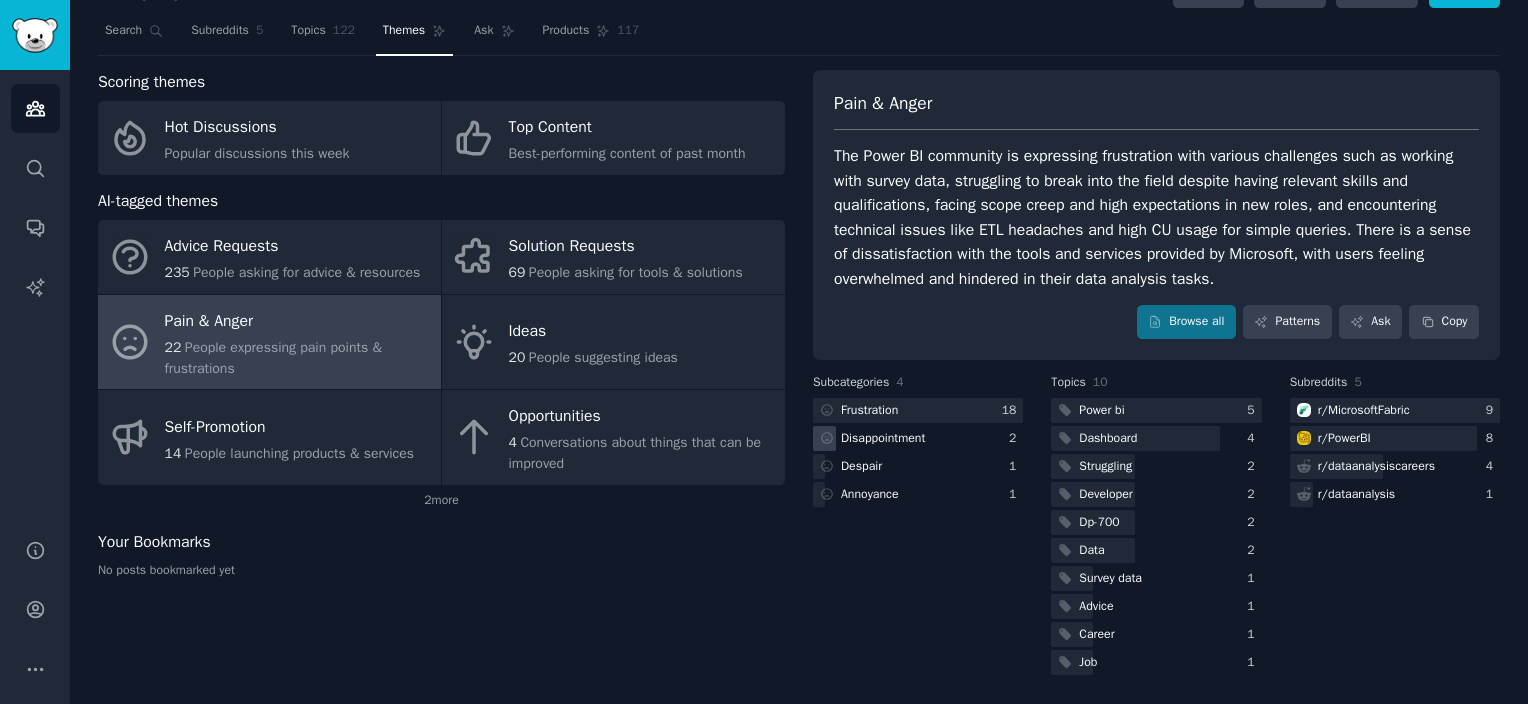 click on "Disappointment" at bounding box center [883, 439] 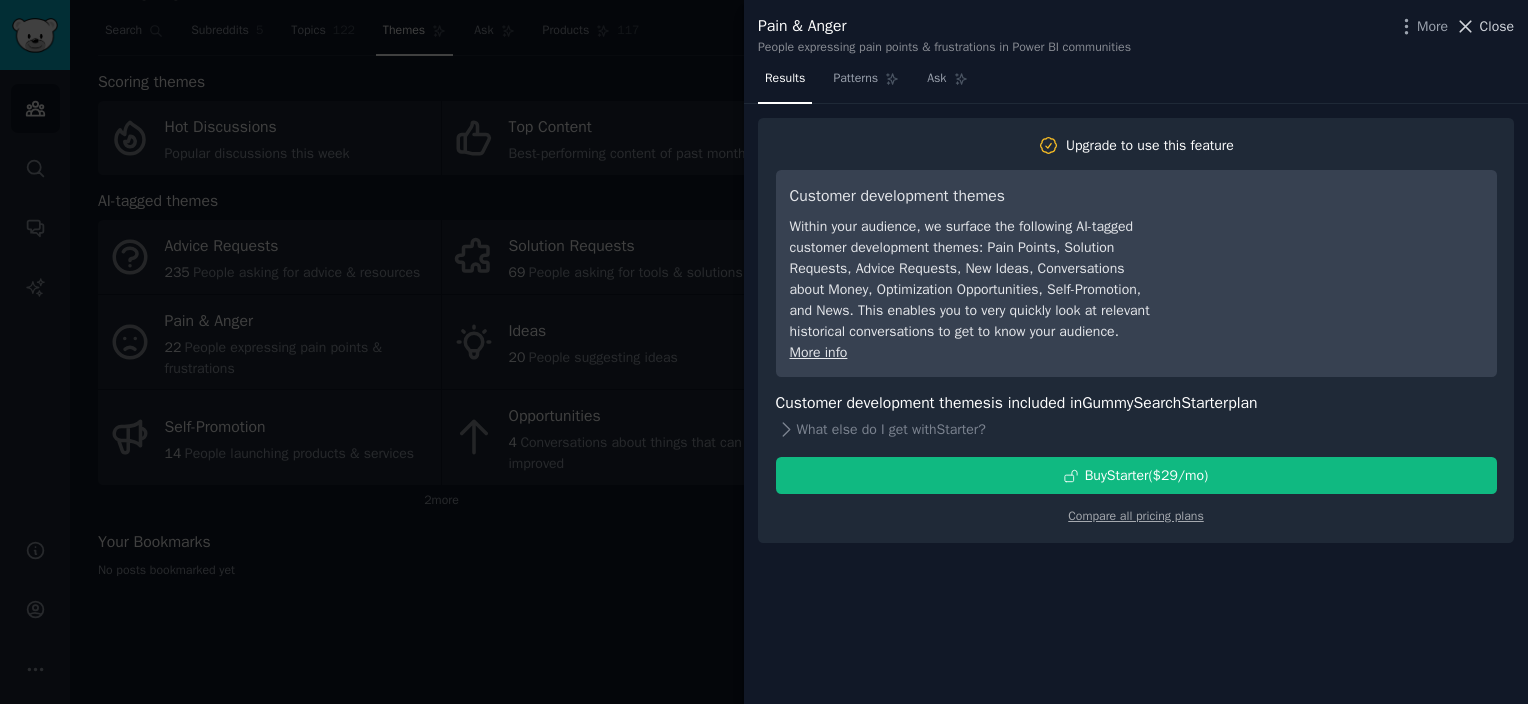 click on "Close" at bounding box center (1497, 26) 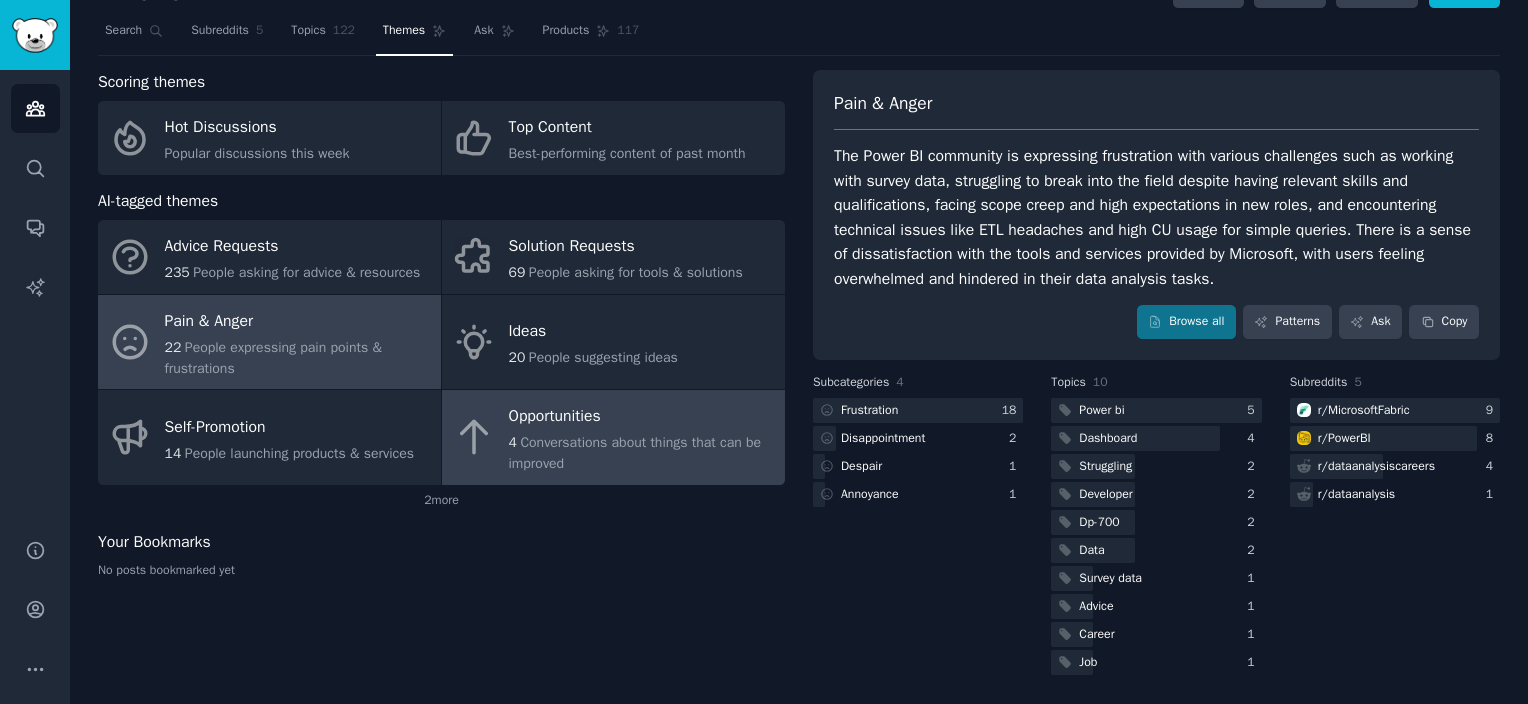 click on "4 Conversations about things that can be improved" at bounding box center [642, 453] 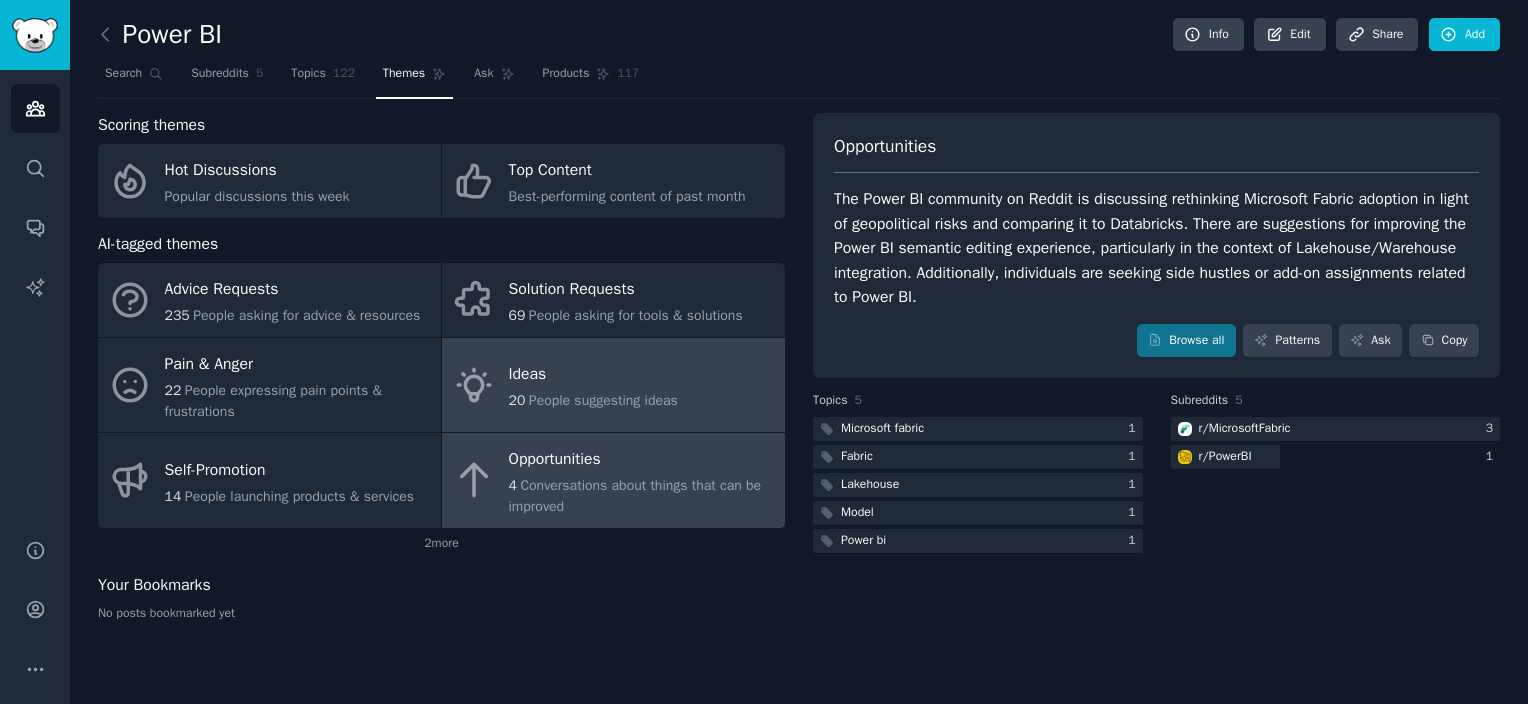 click on "Ideas 20 People suggesting ideas" at bounding box center (613, 385) 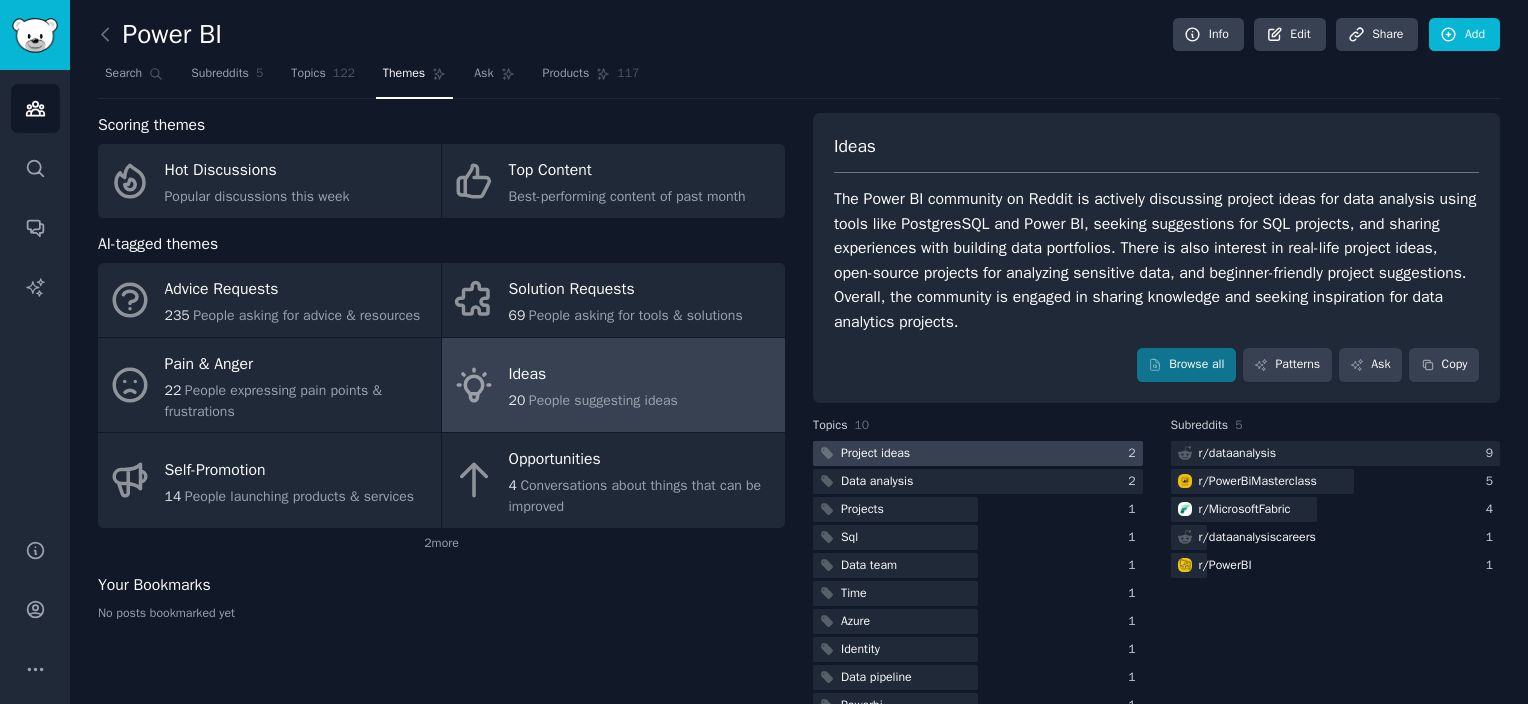 click at bounding box center (978, 453) 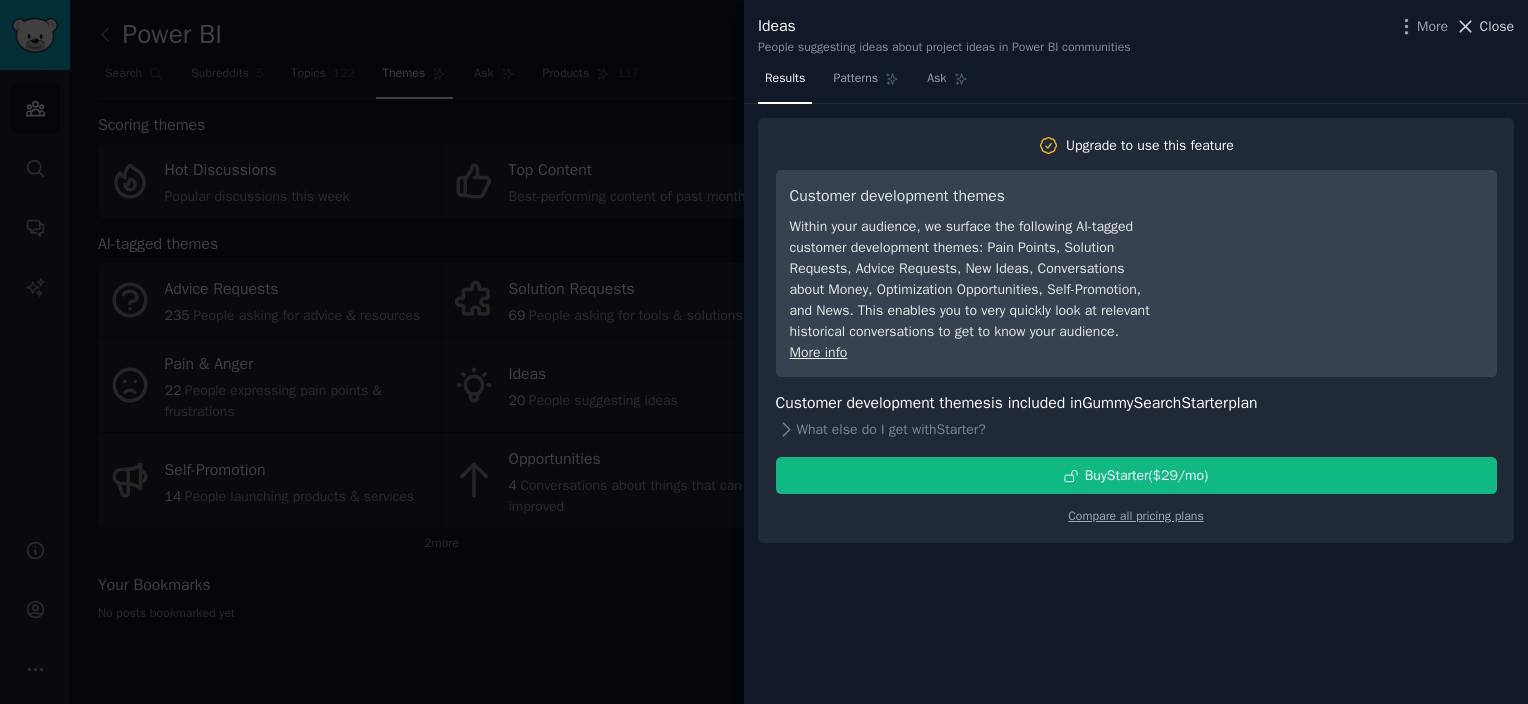click on "Close" at bounding box center [1497, 26] 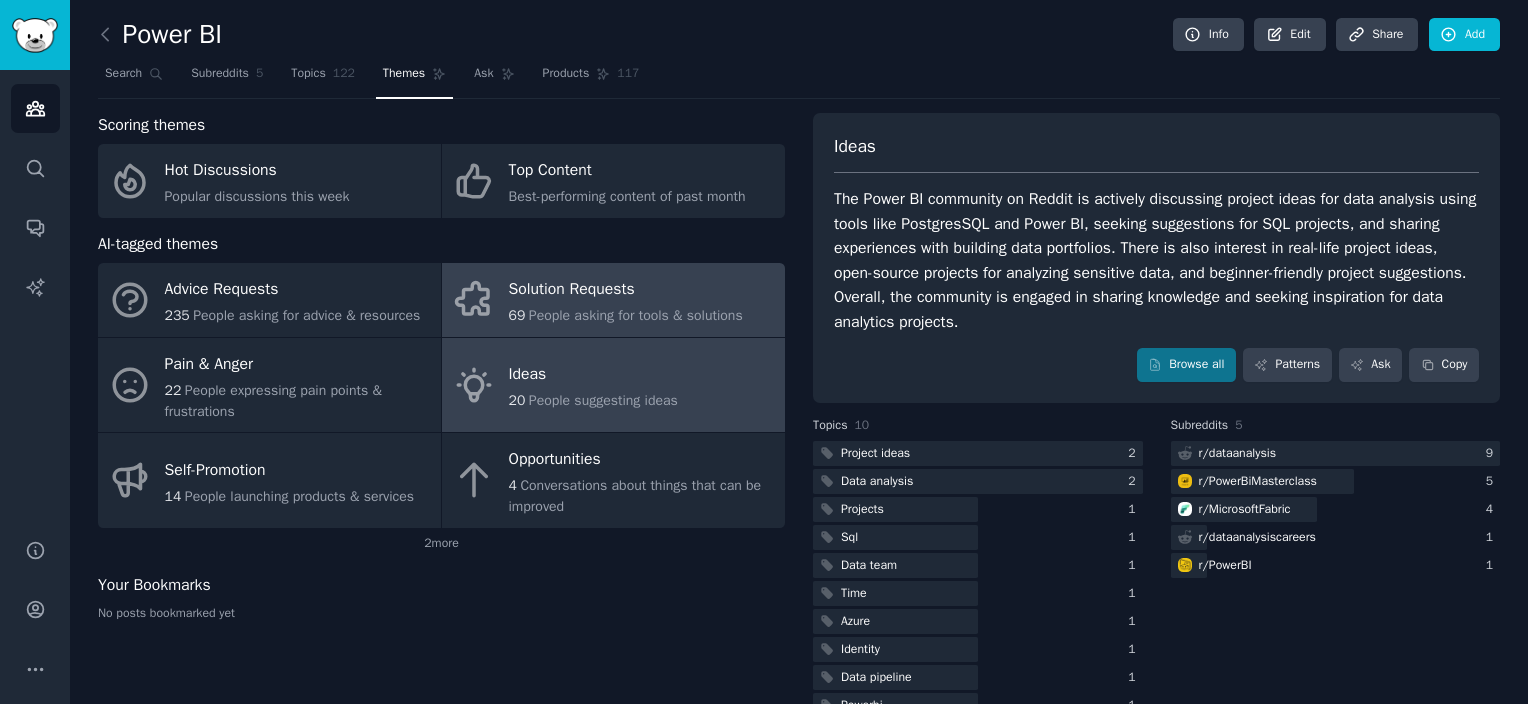click on "Solution Requests" at bounding box center (626, 290) 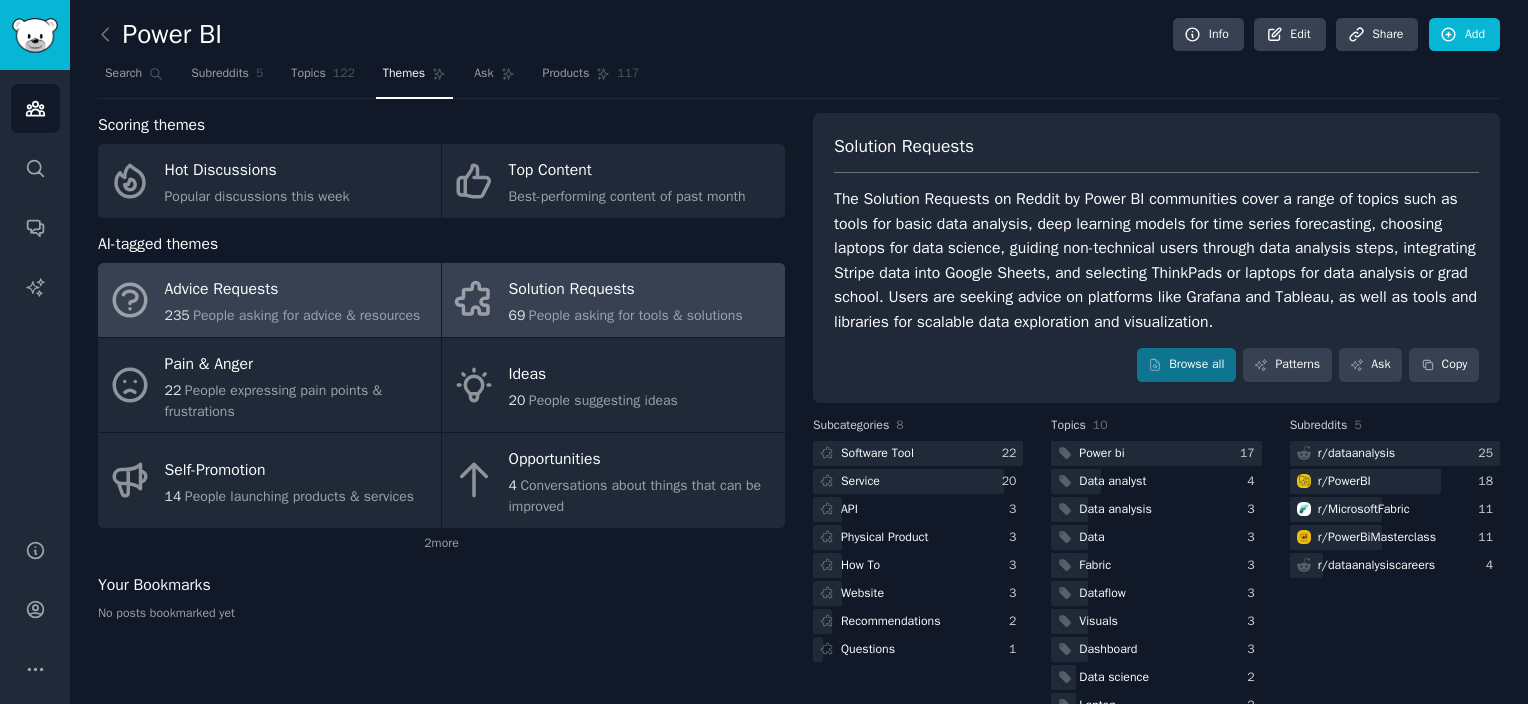 click on "Advice Requests" at bounding box center [293, 290] 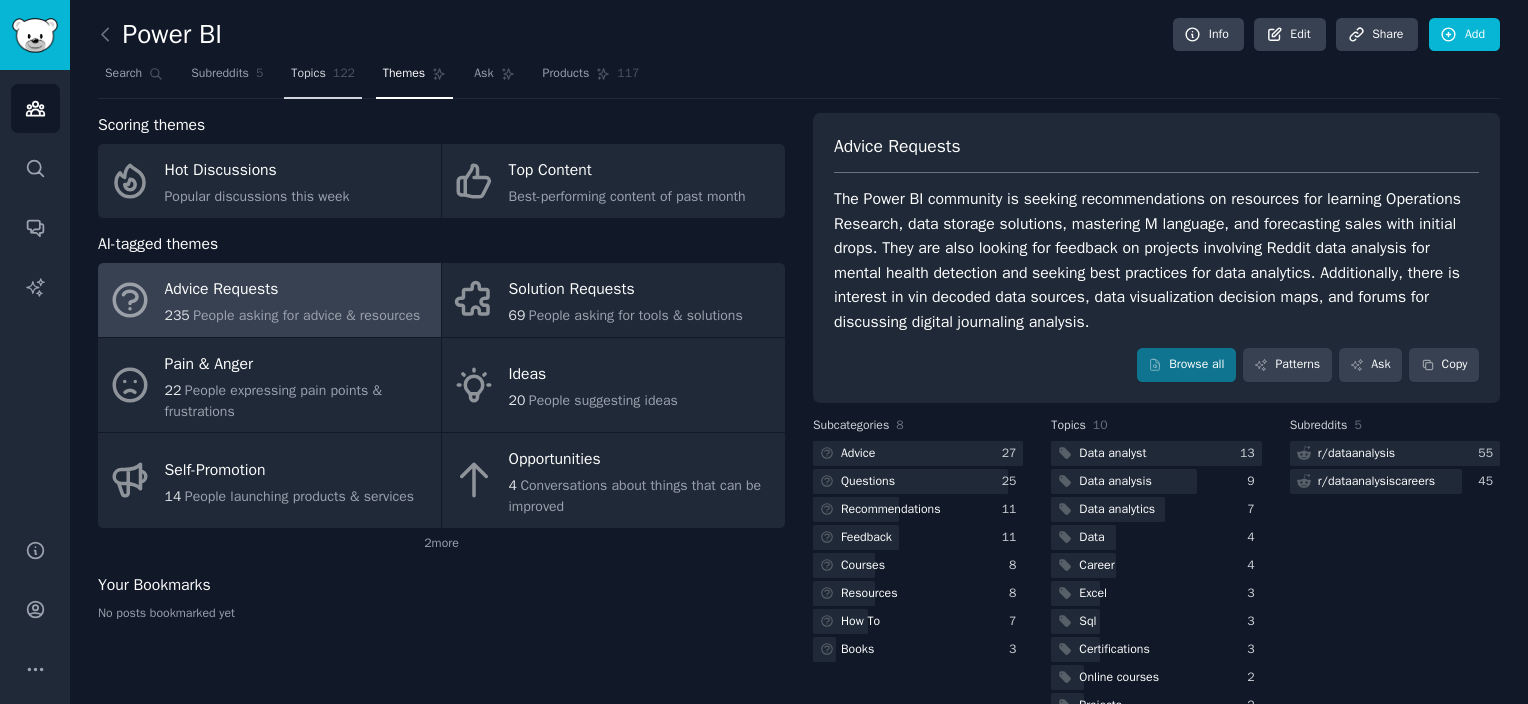 click on "122" 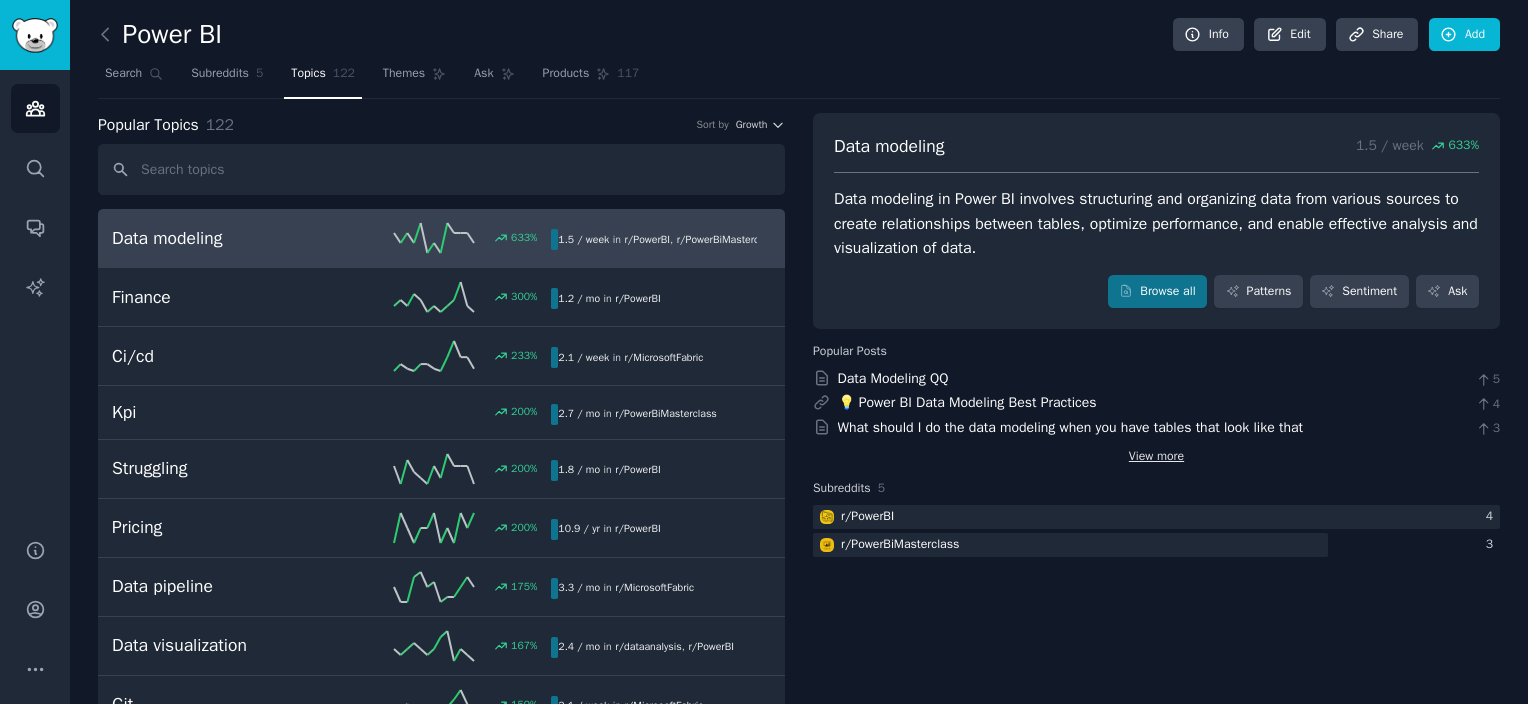 click on "View more" at bounding box center (1156, 457) 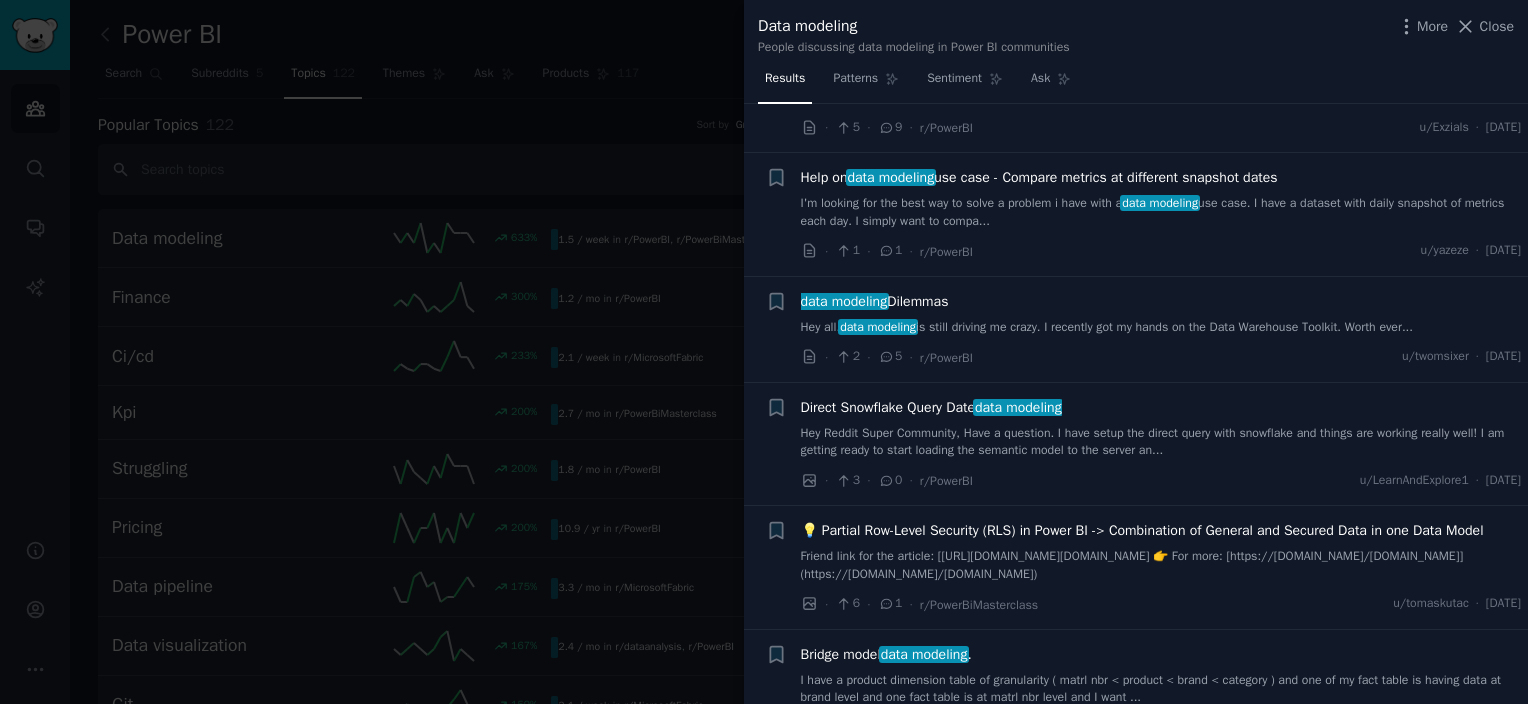 scroll, scrollTop: 400, scrollLeft: 0, axis: vertical 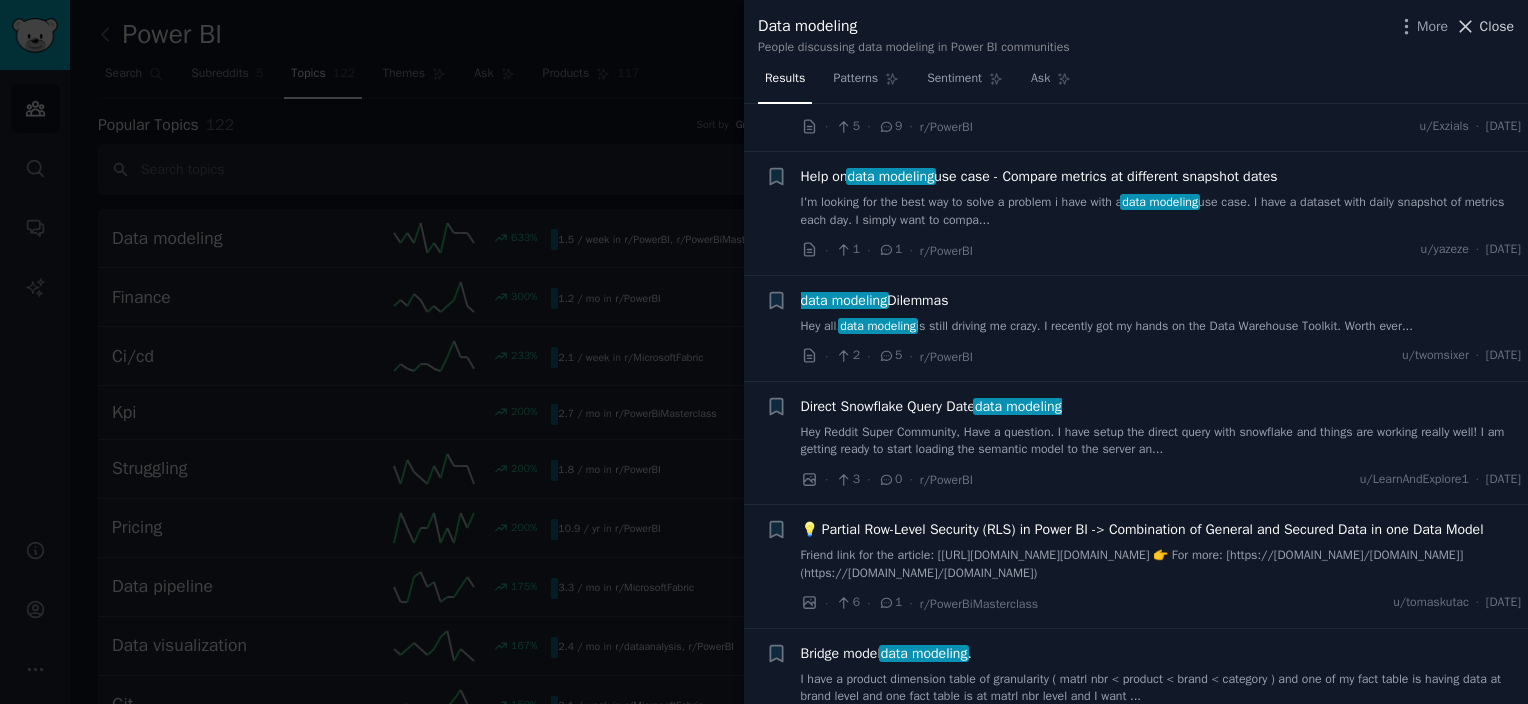 click on "Close" at bounding box center [1497, 26] 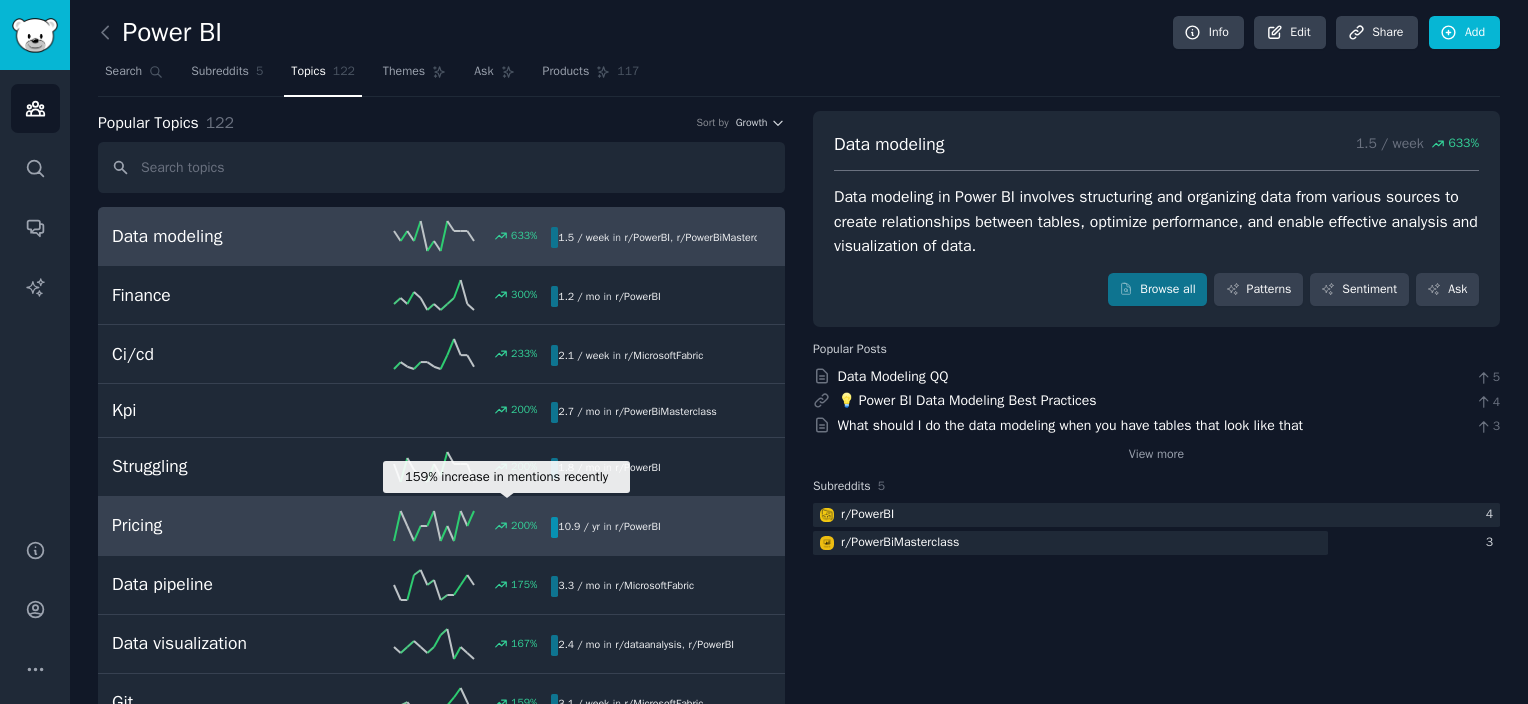 scroll, scrollTop: 0, scrollLeft: 0, axis: both 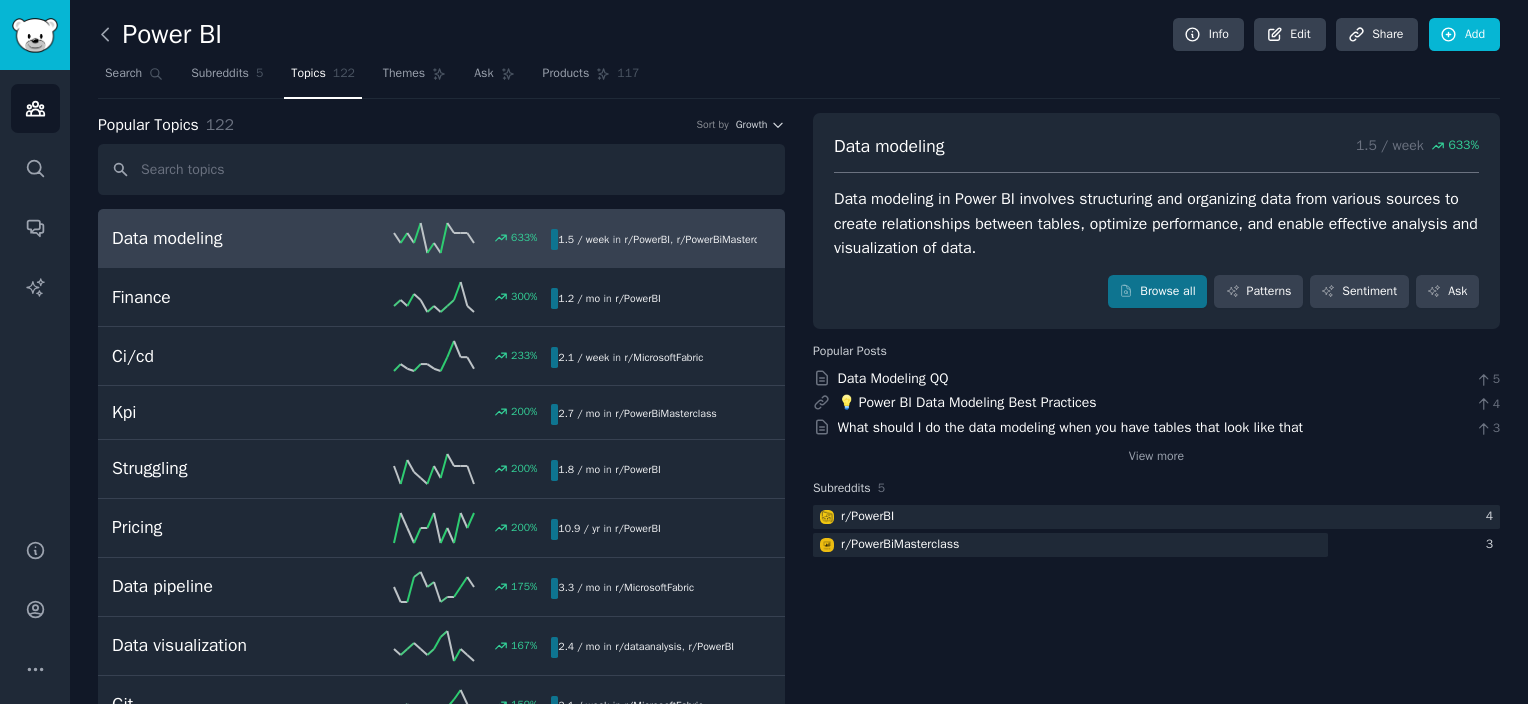click 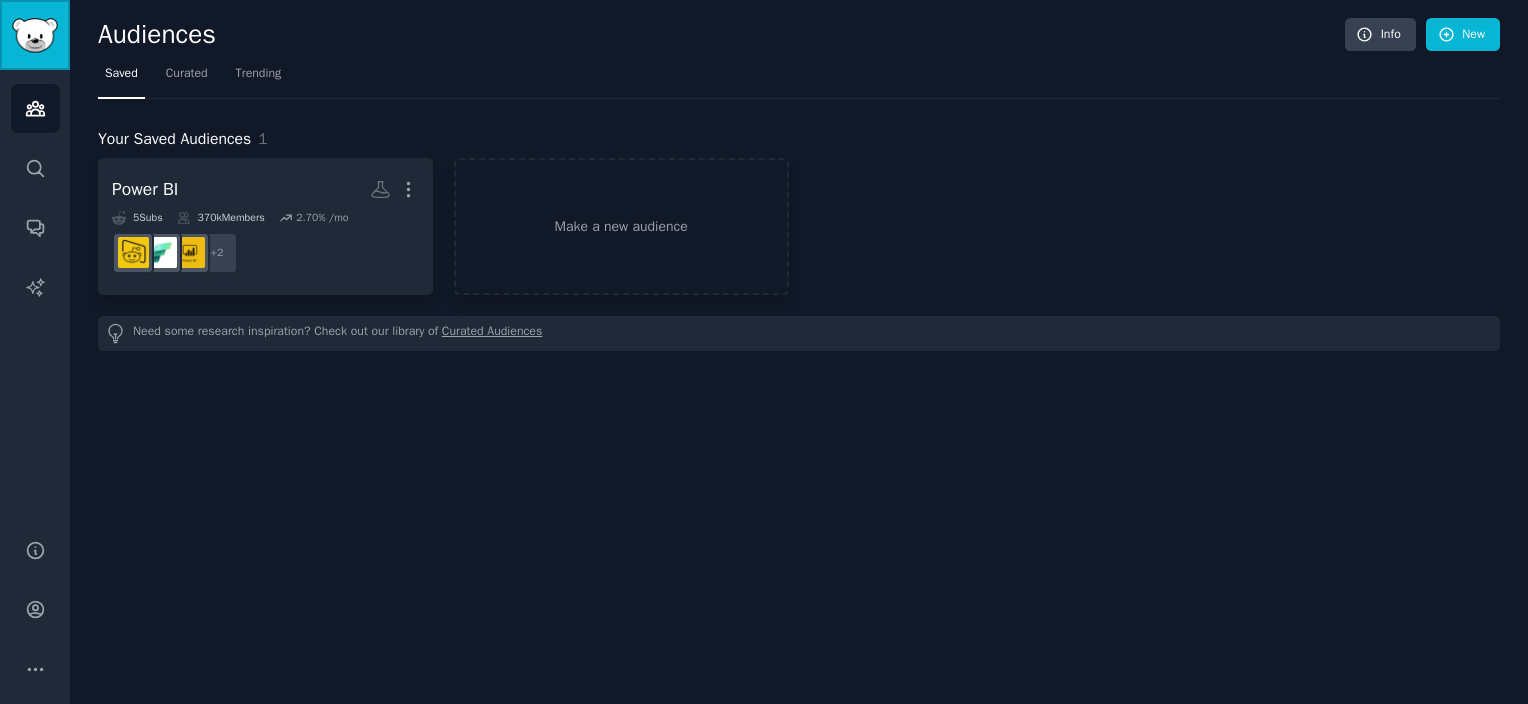 click at bounding box center (35, 35) 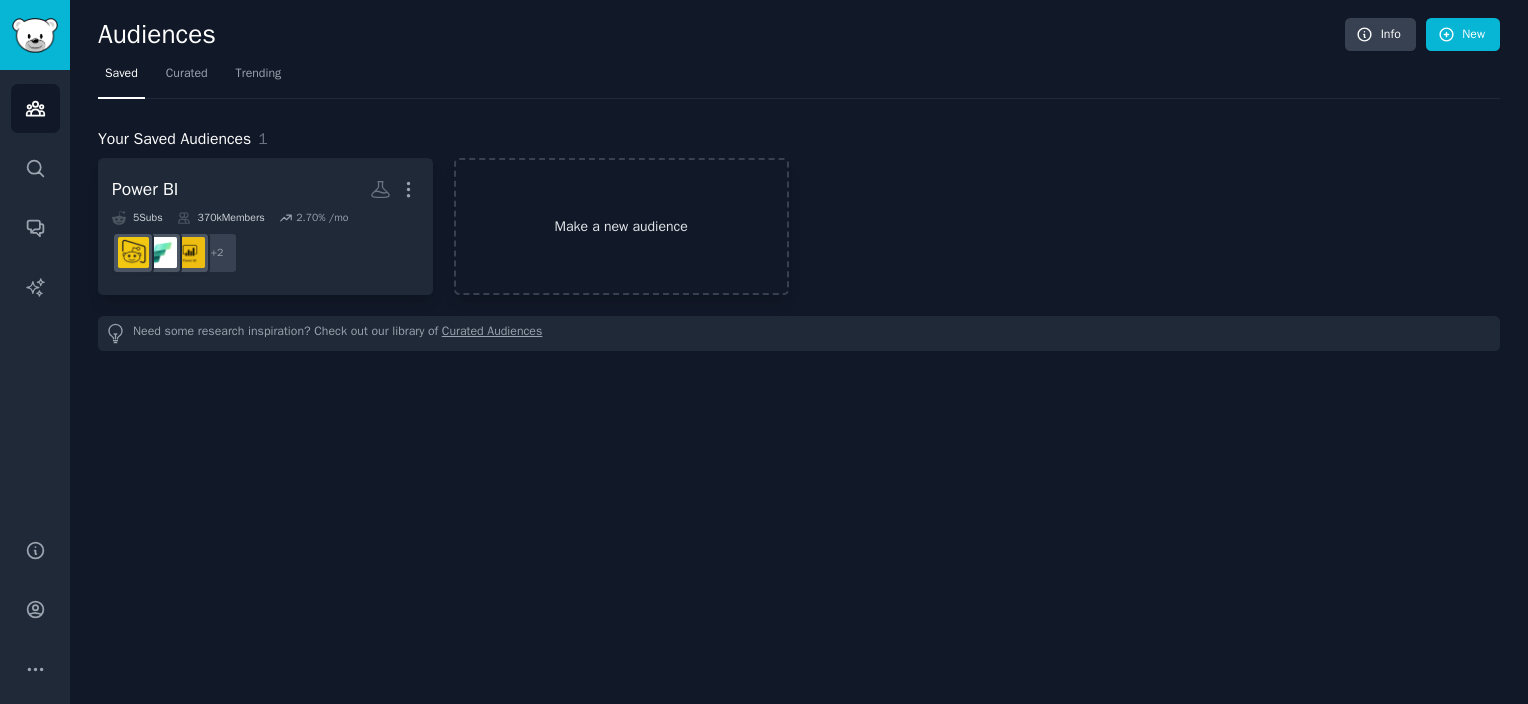 click on "Make a new audience" at bounding box center (621, 226) 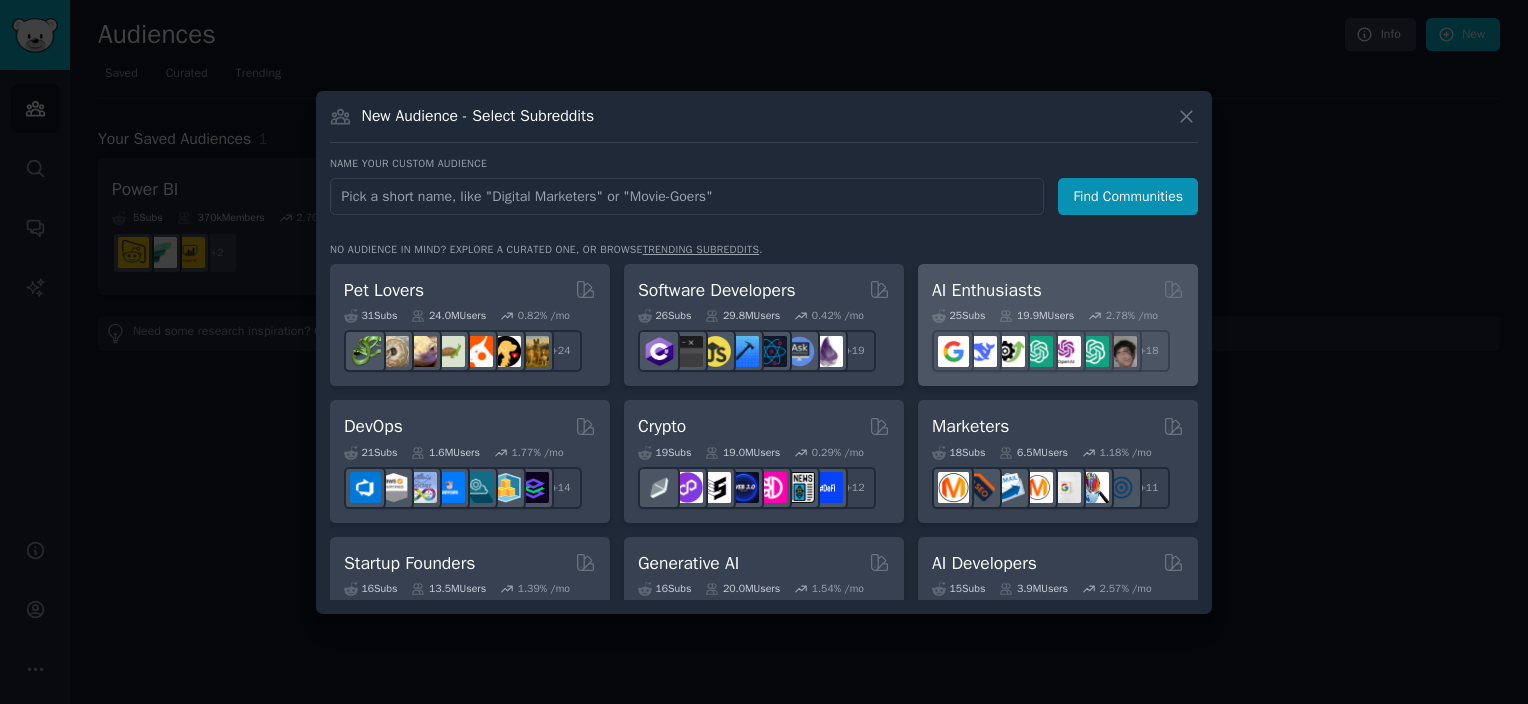 click on "AI Enthusiasts" at bounding box center (1058, 290) 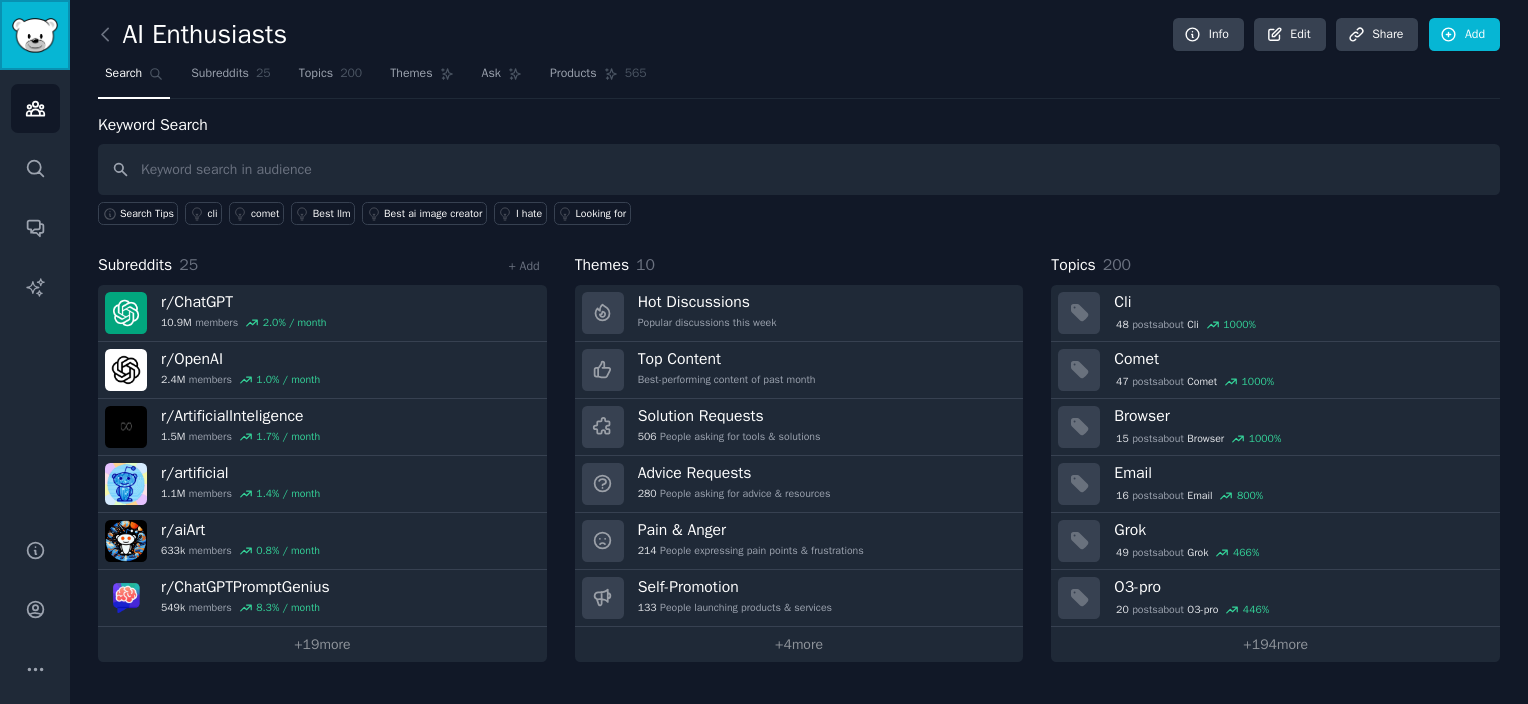 click at bounding box center (35, 35) 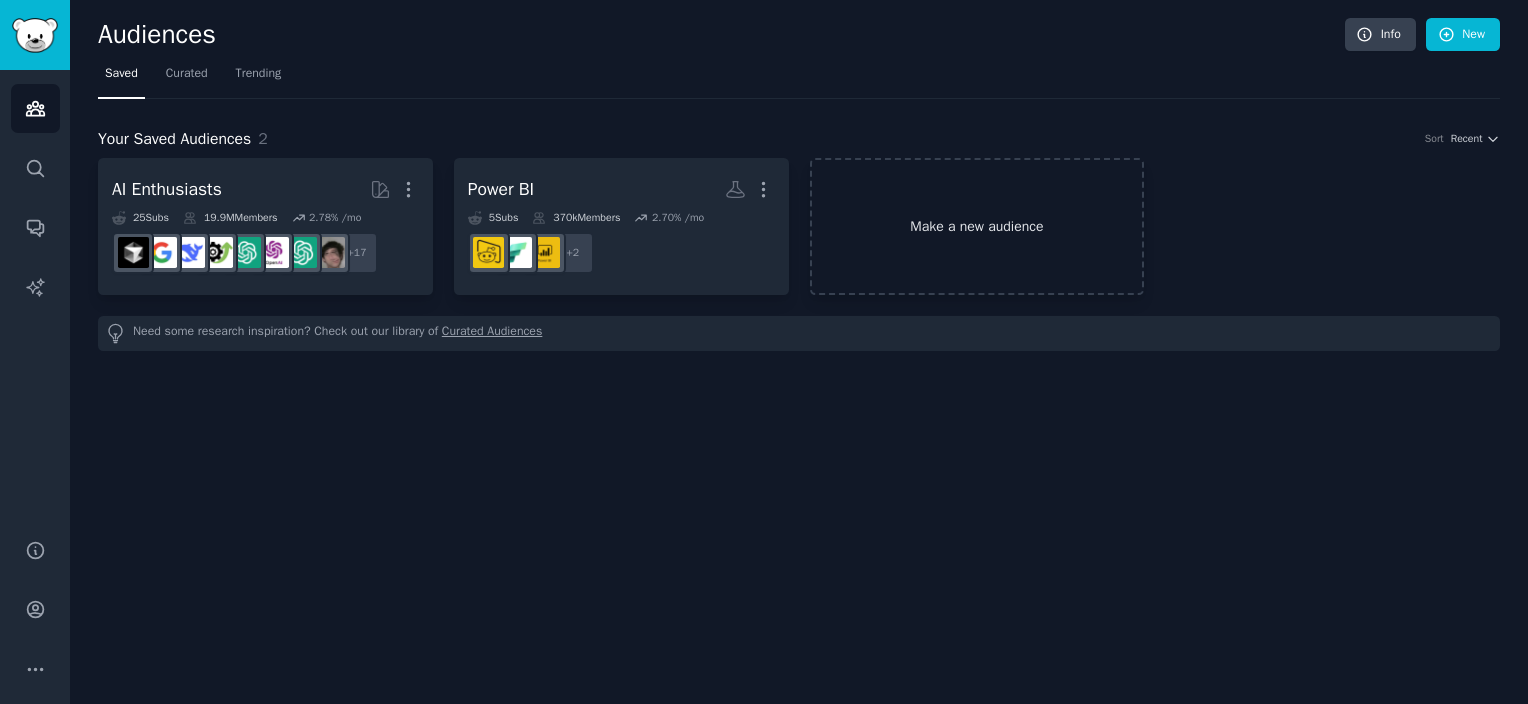 click on "Make a new audience" at bounding box center [977, 226] 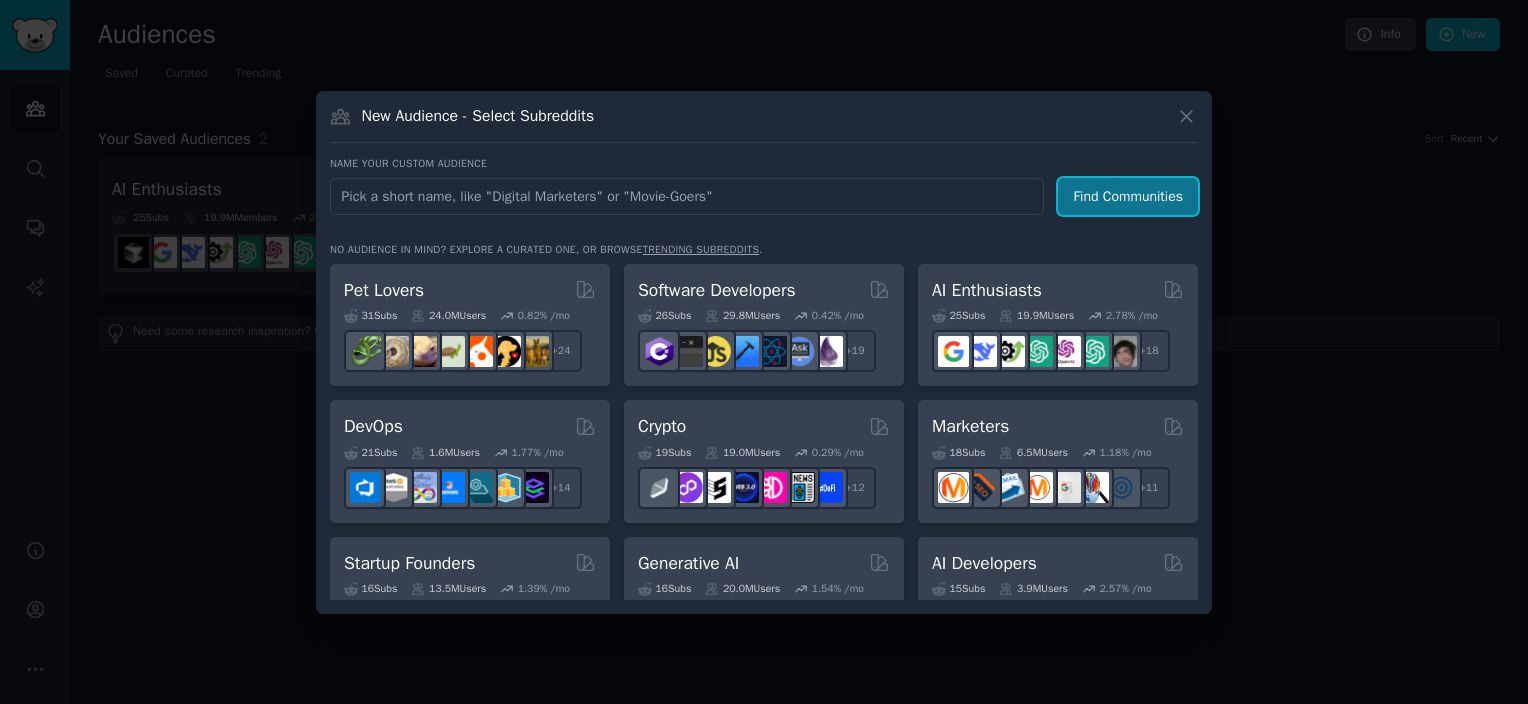 click on "Find Communities" at bounding box center [1128, 196] 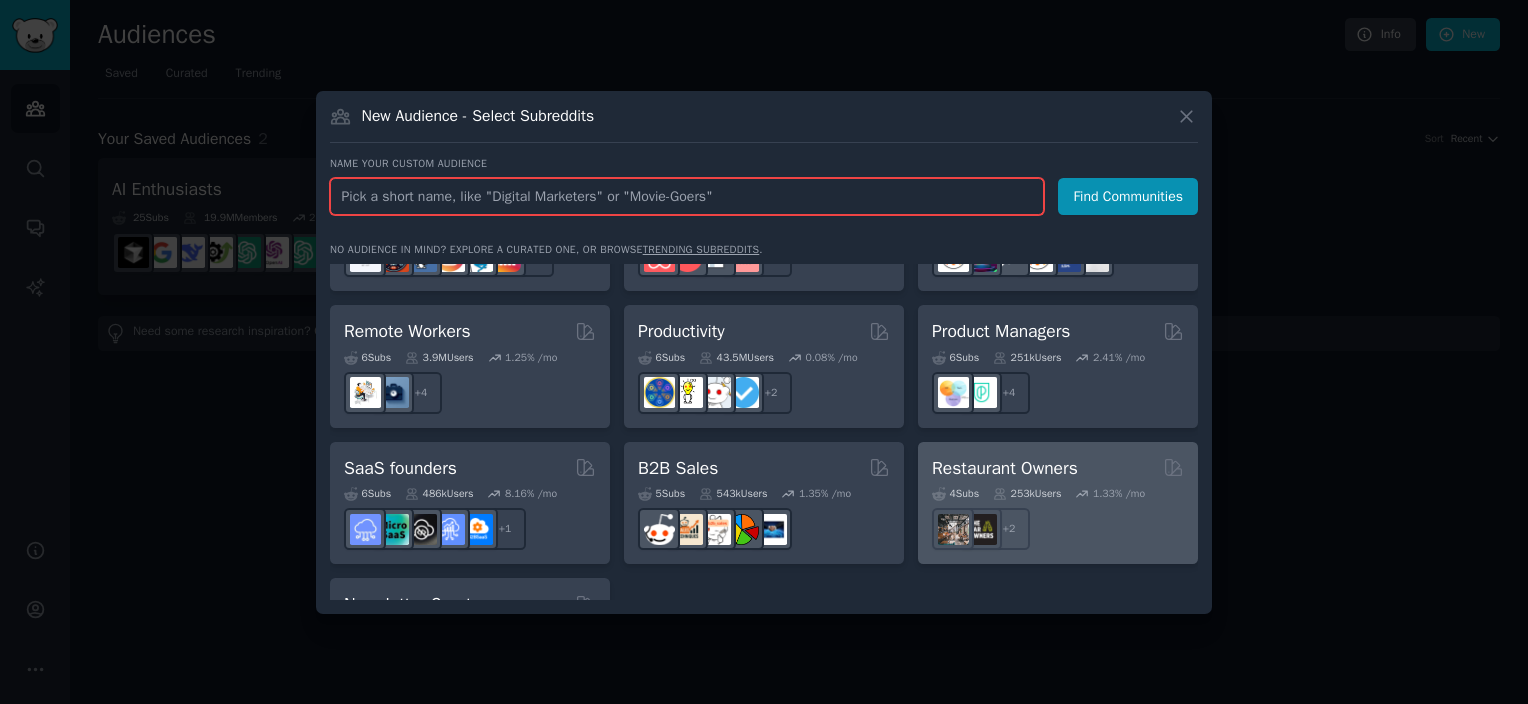 scroll, scrollTop: 1560, scrollLeft: 0, axis: vertical 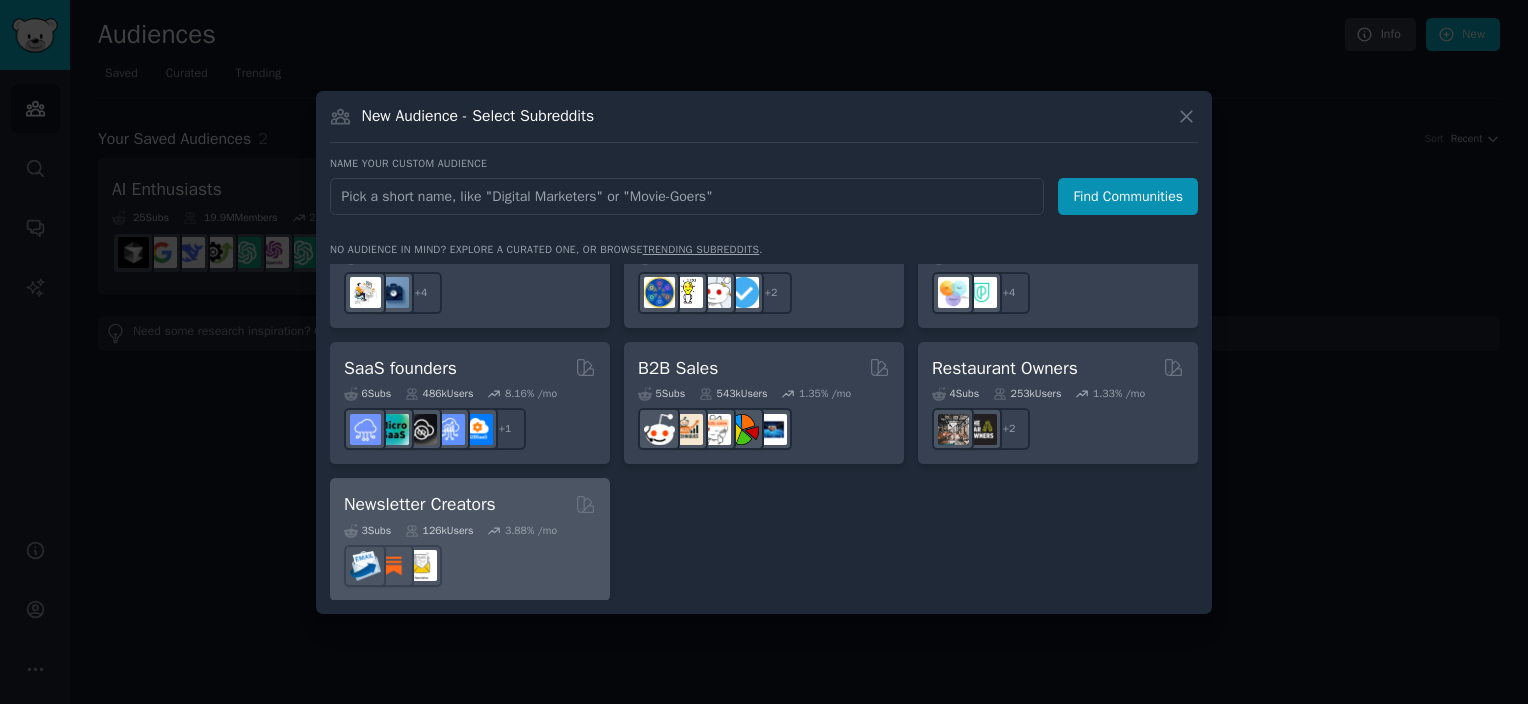 click at bounding box center [470, 566] 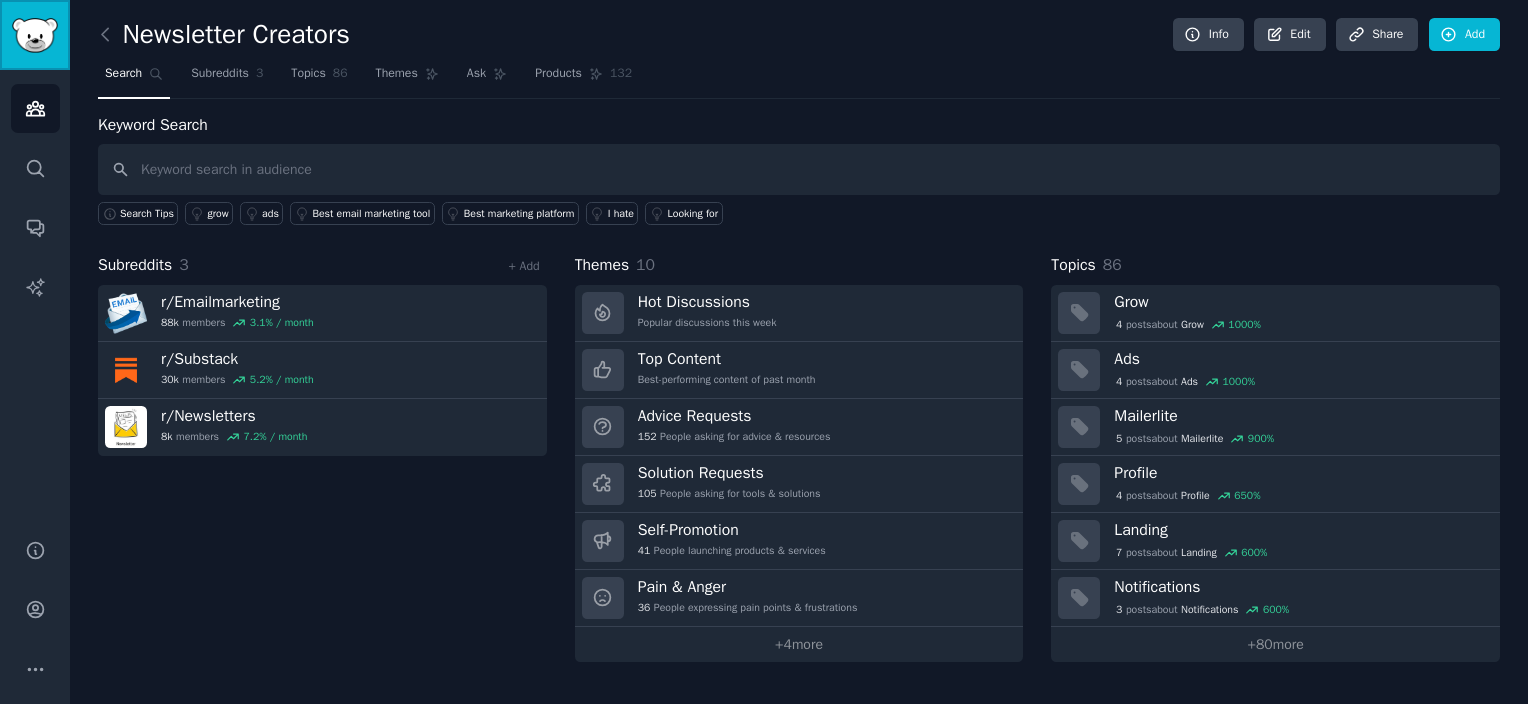 click at bounding box center (35, 35) 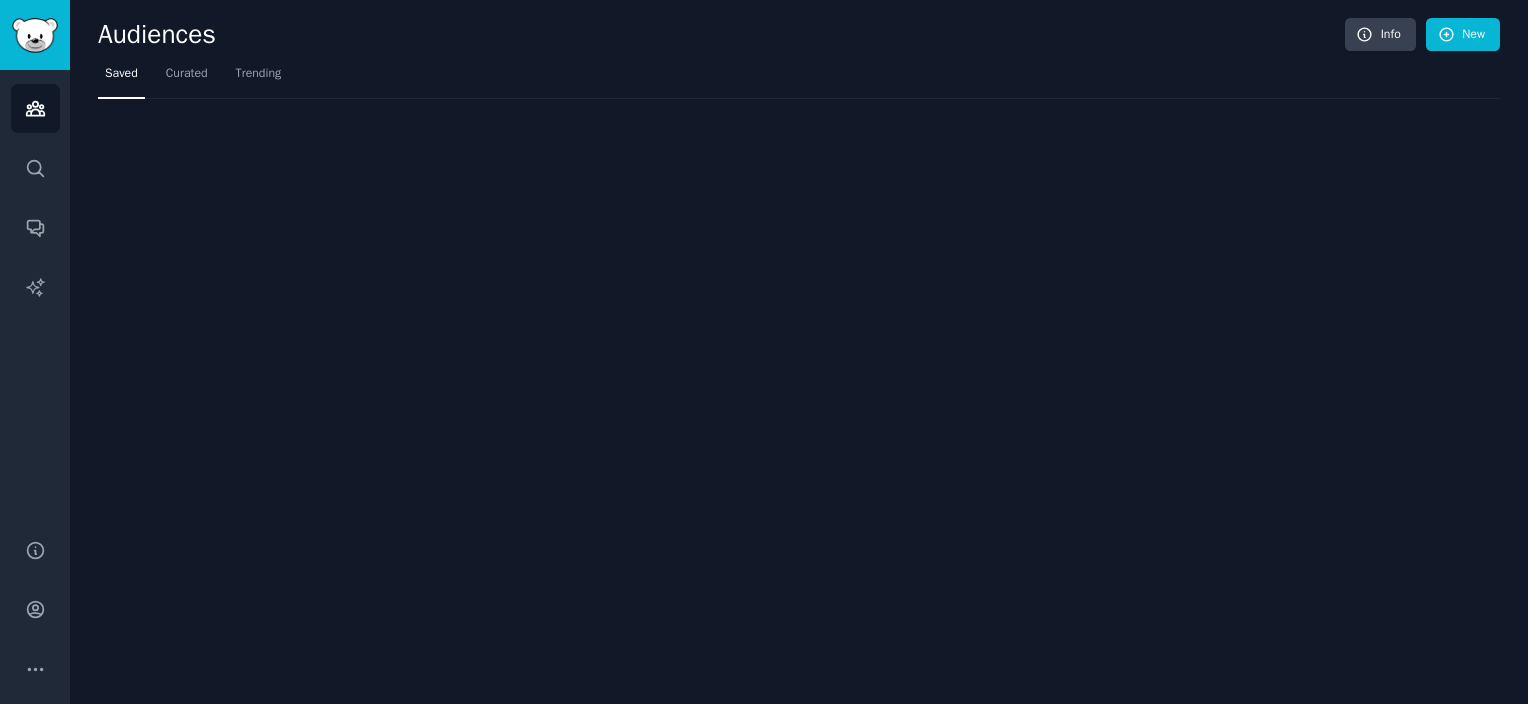scroll, scrollTop: 0, scrollLeft: 0, axis: both 